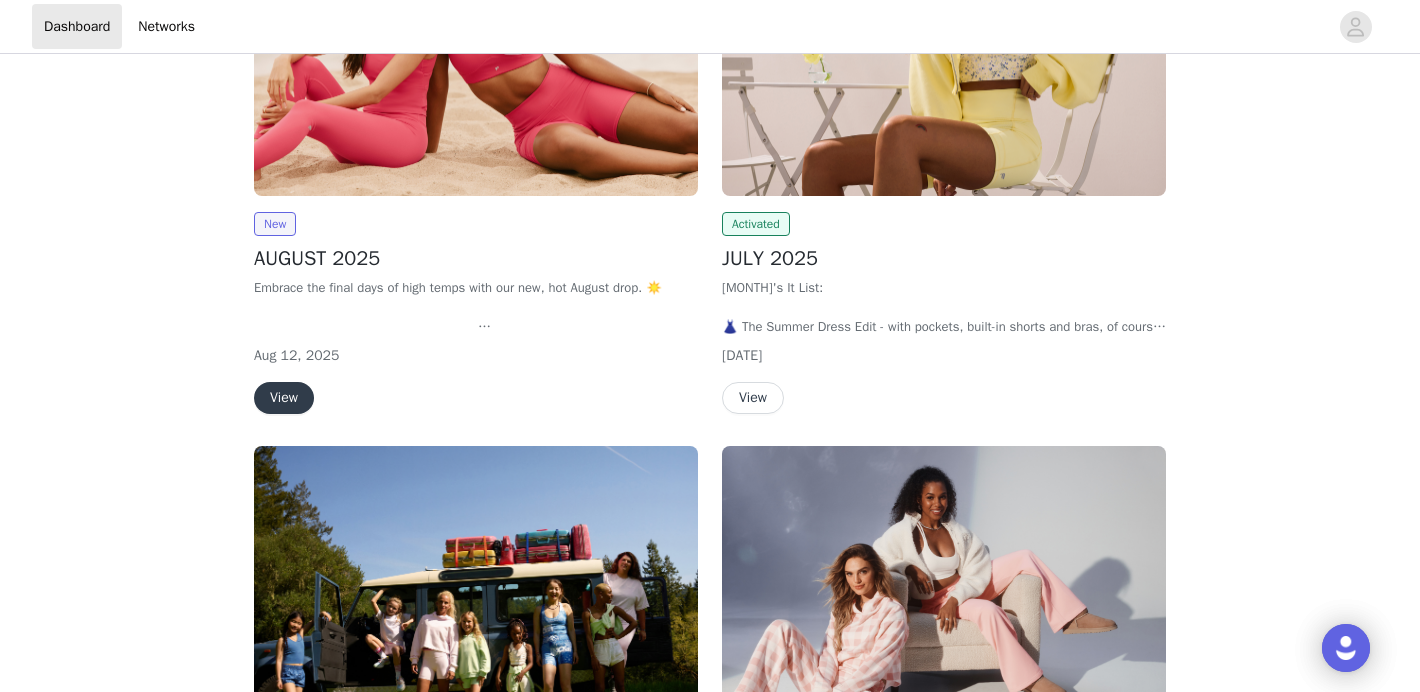 scroll, scrollTop: 464, scrollLeft: 0, axis: vertical 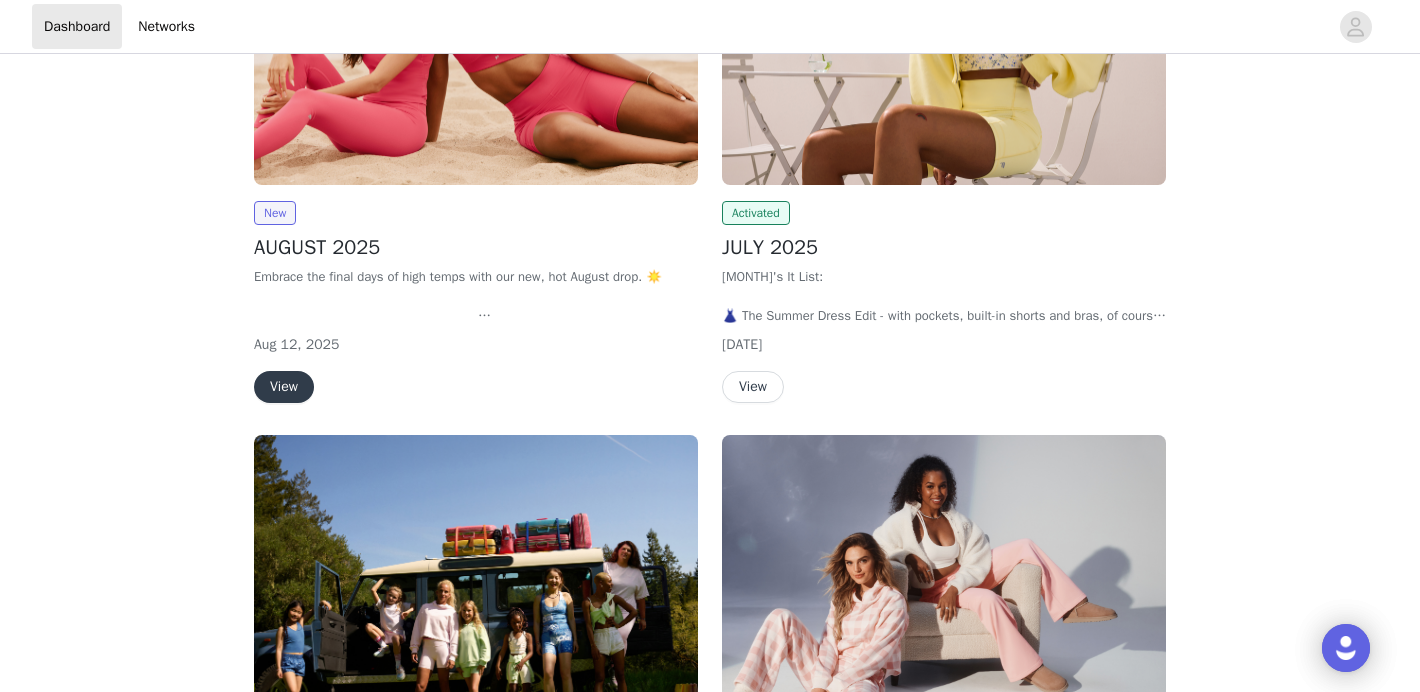 click on "View" at bounding box center [284, 387] 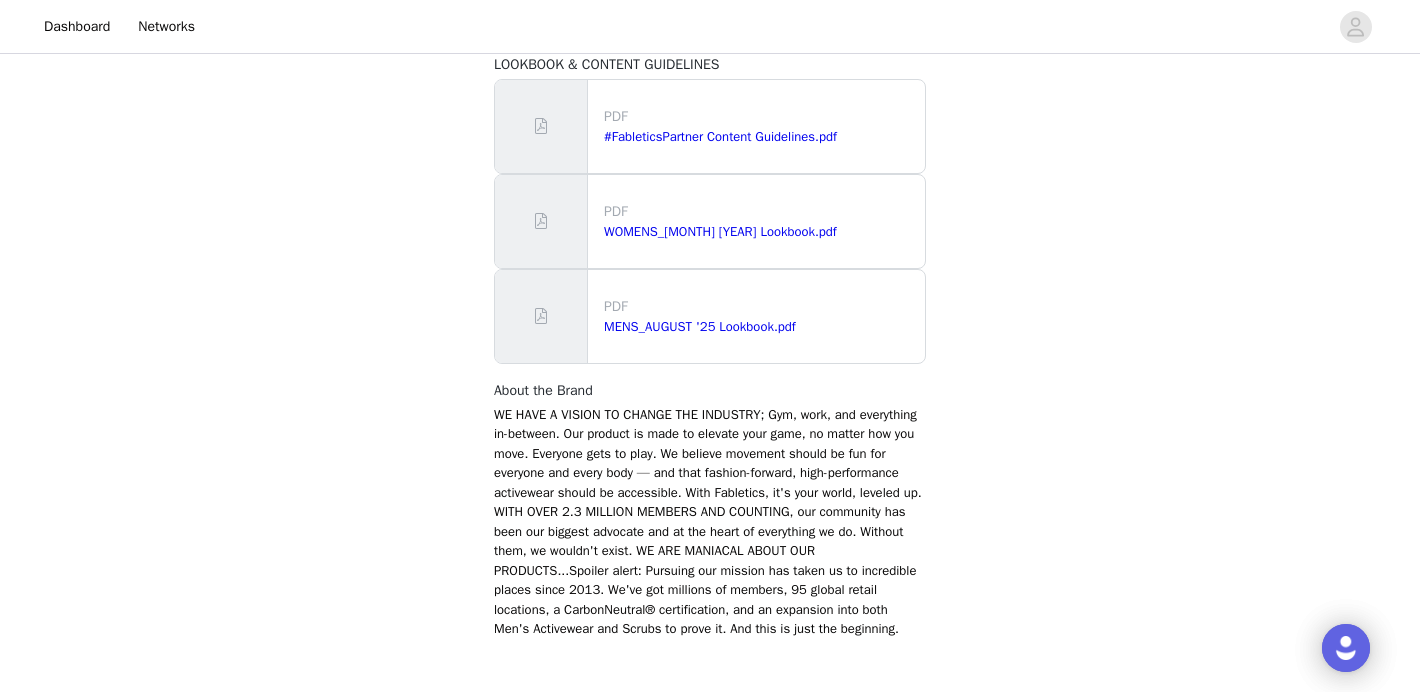 scroll, scrollTop: 1217, scrollLeft: 0, axis: vertical 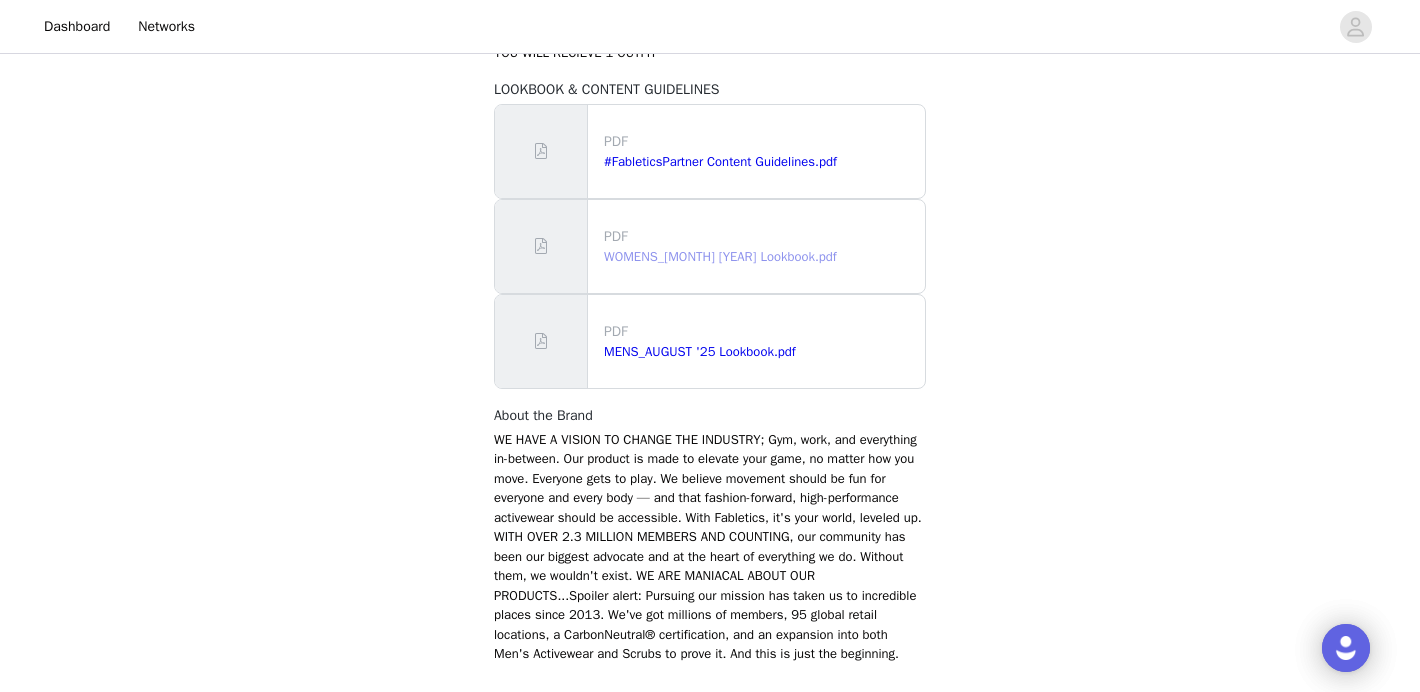 click on "WOMENS_[MONTH] [YEAR] Lookbook.pdf" at bounding box center (720, 256) 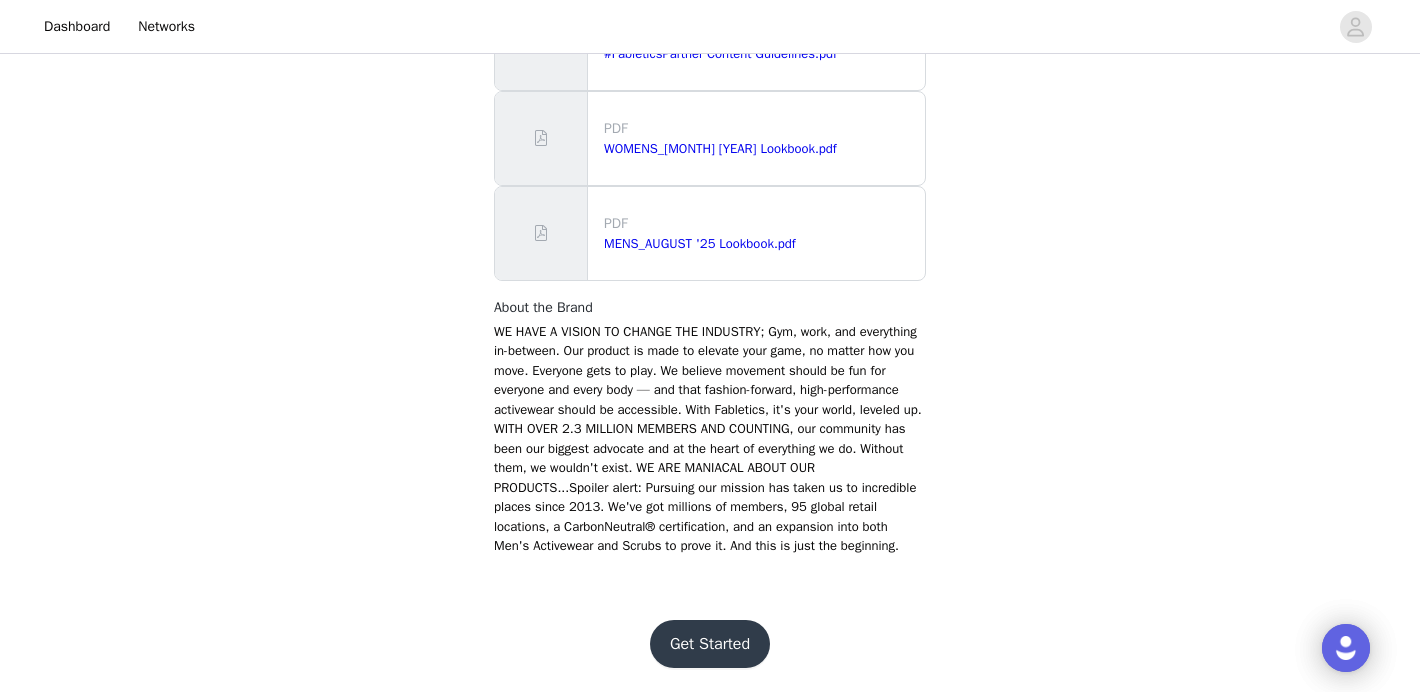 click on "Get Started" at bounding box center (710, 644) 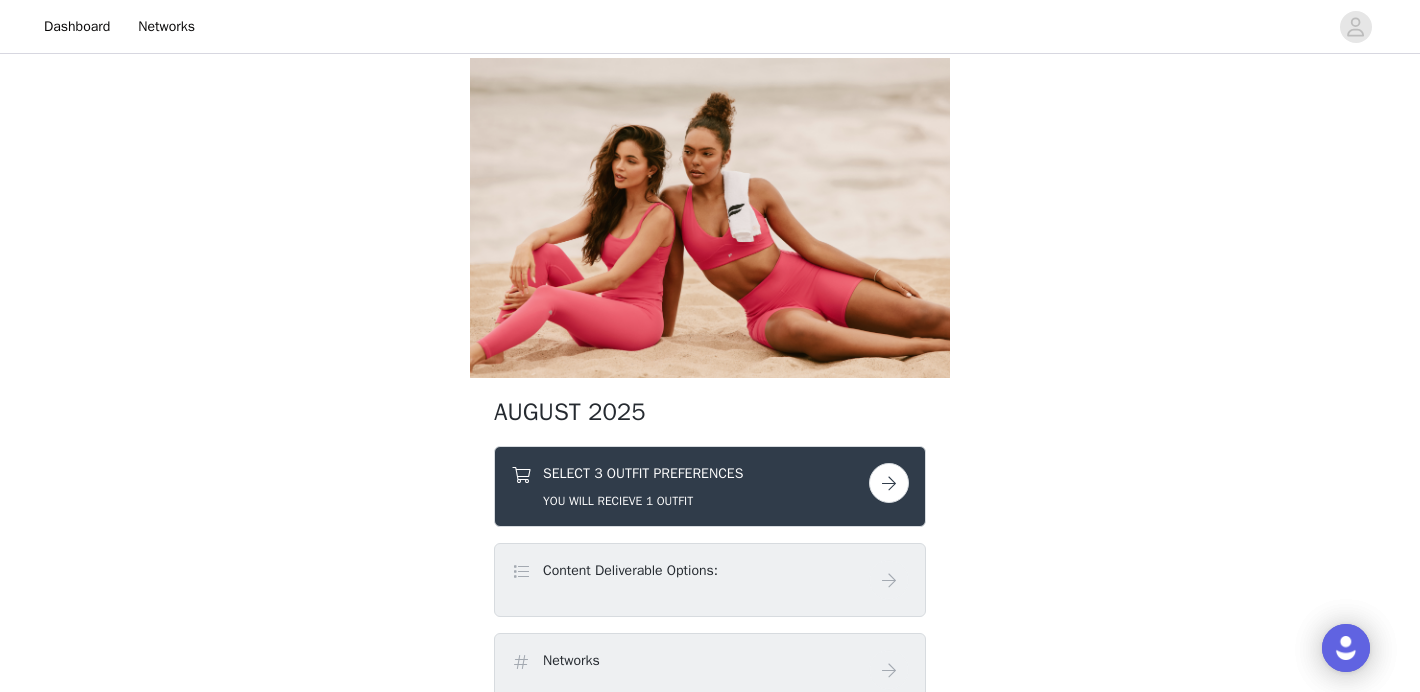 click at bounding box center [889, 483] 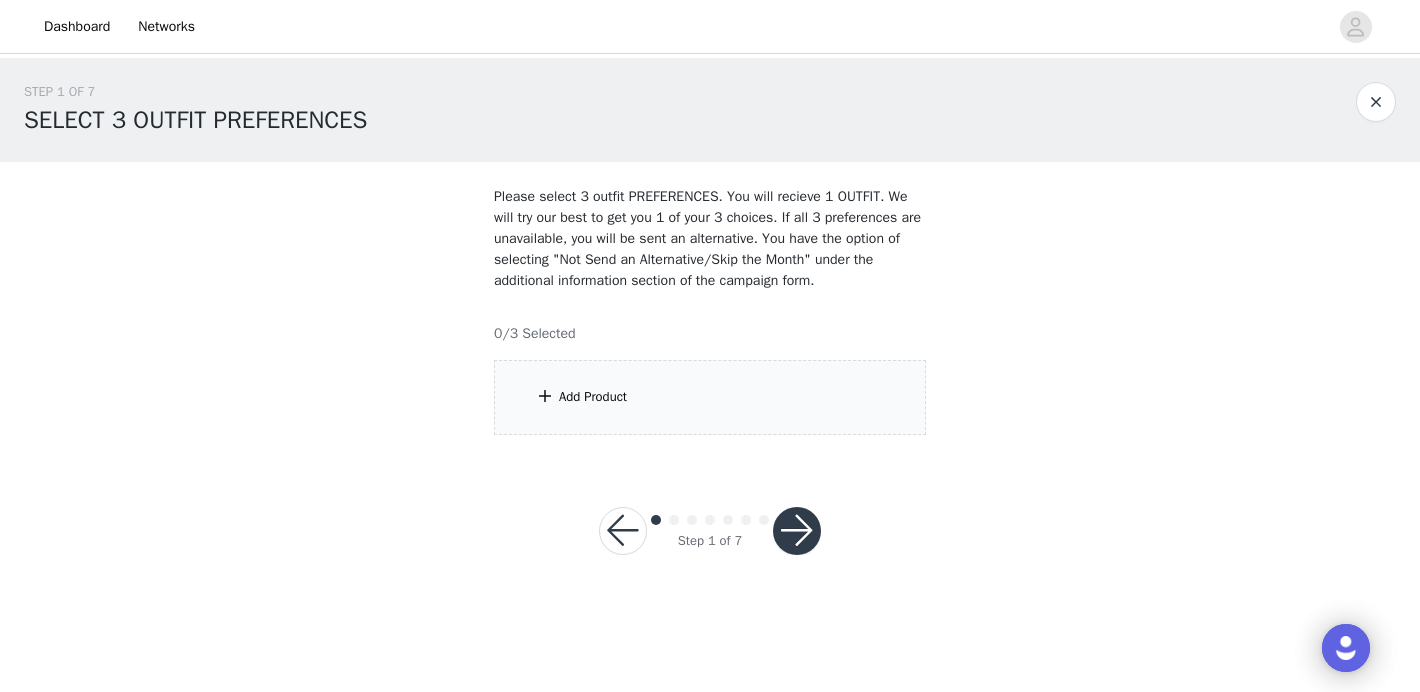 click at bounding box center (797, 531) 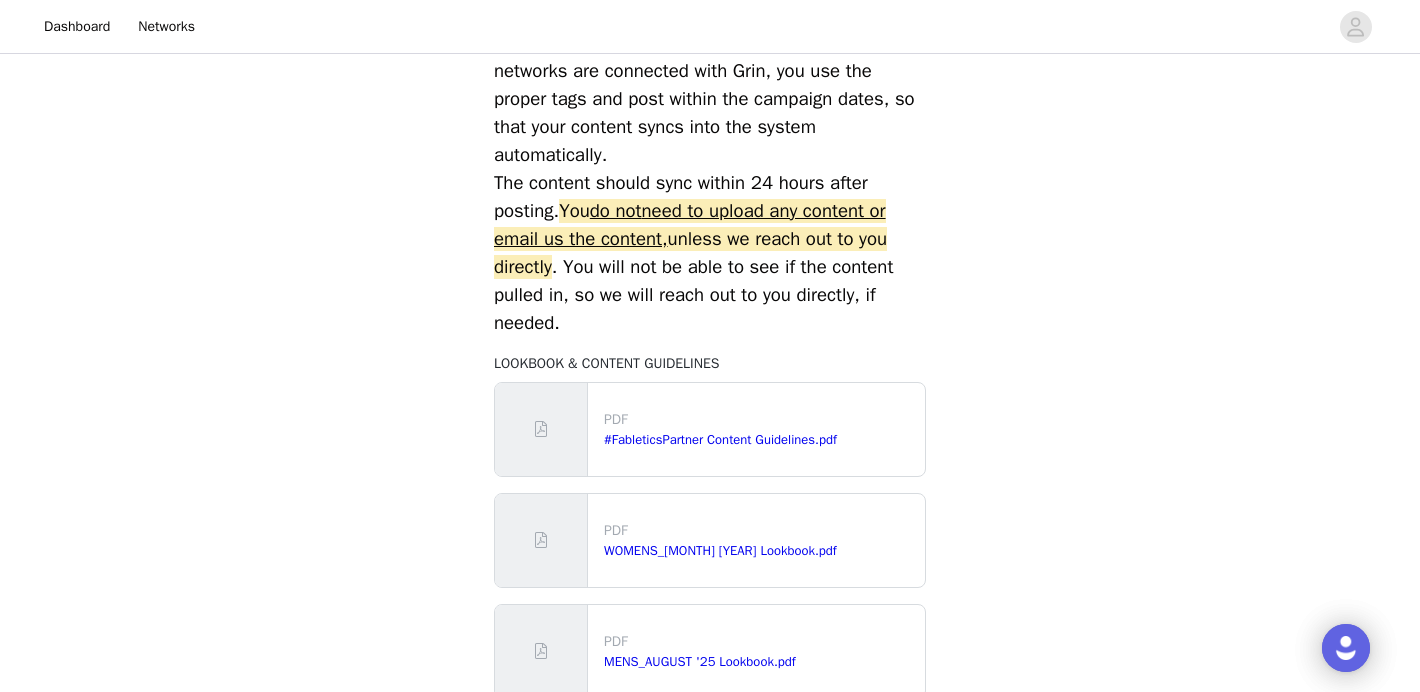 scroll, scrollTop: 1009, scrollLeft: 0, axis: vertical 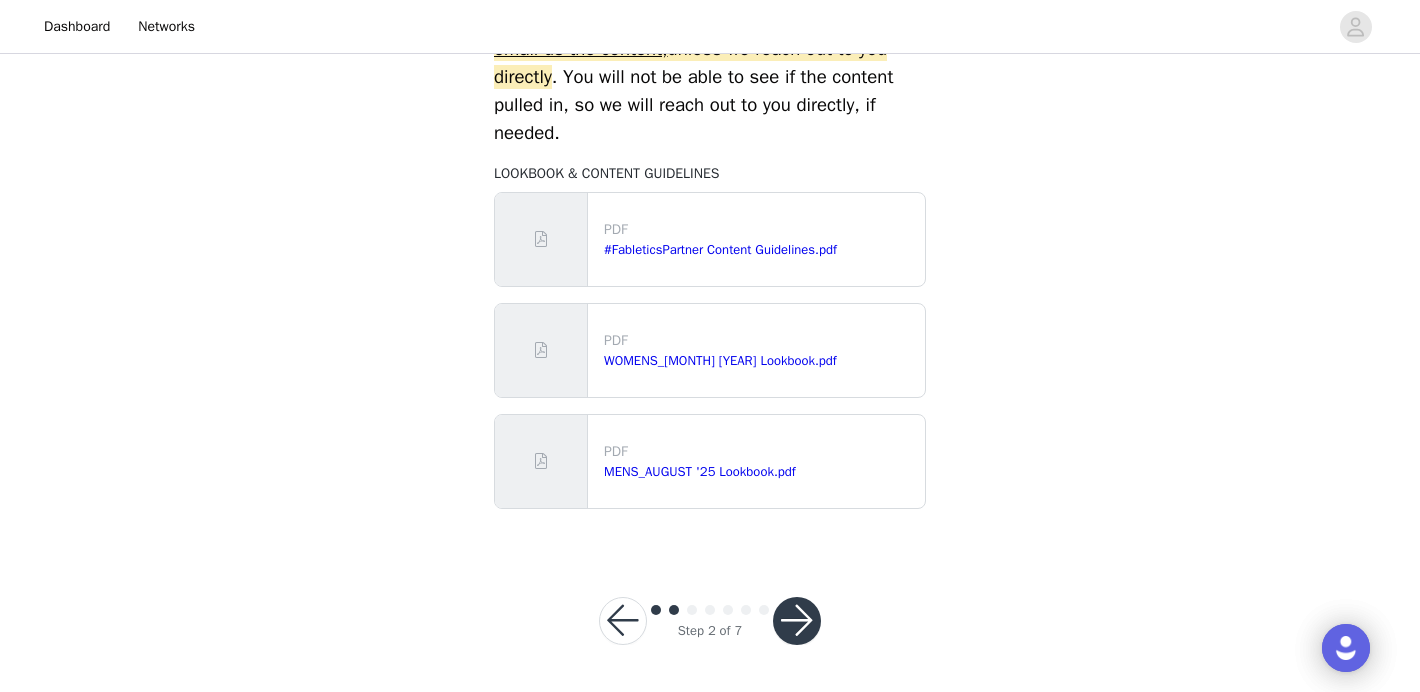 click at bounding box center (623, 621) 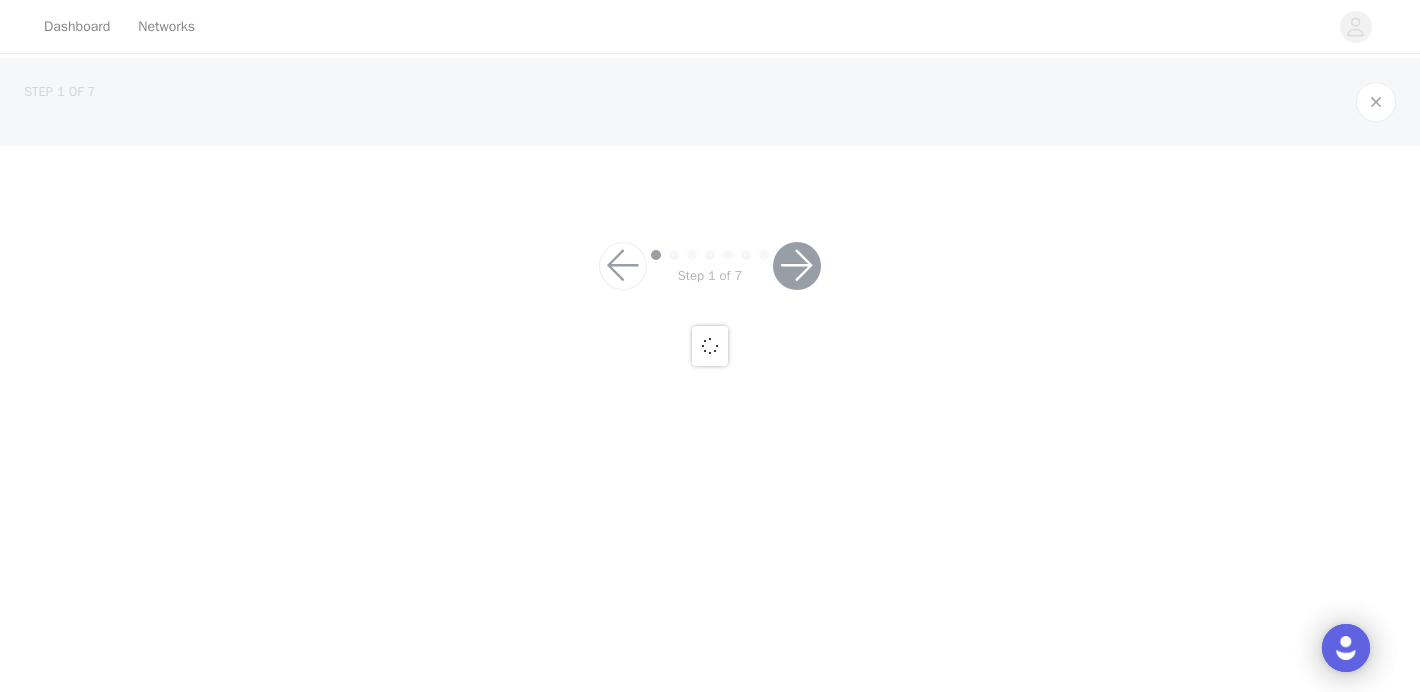 scroll, scrollTop: 0, scrollLeft: 0, axis: both 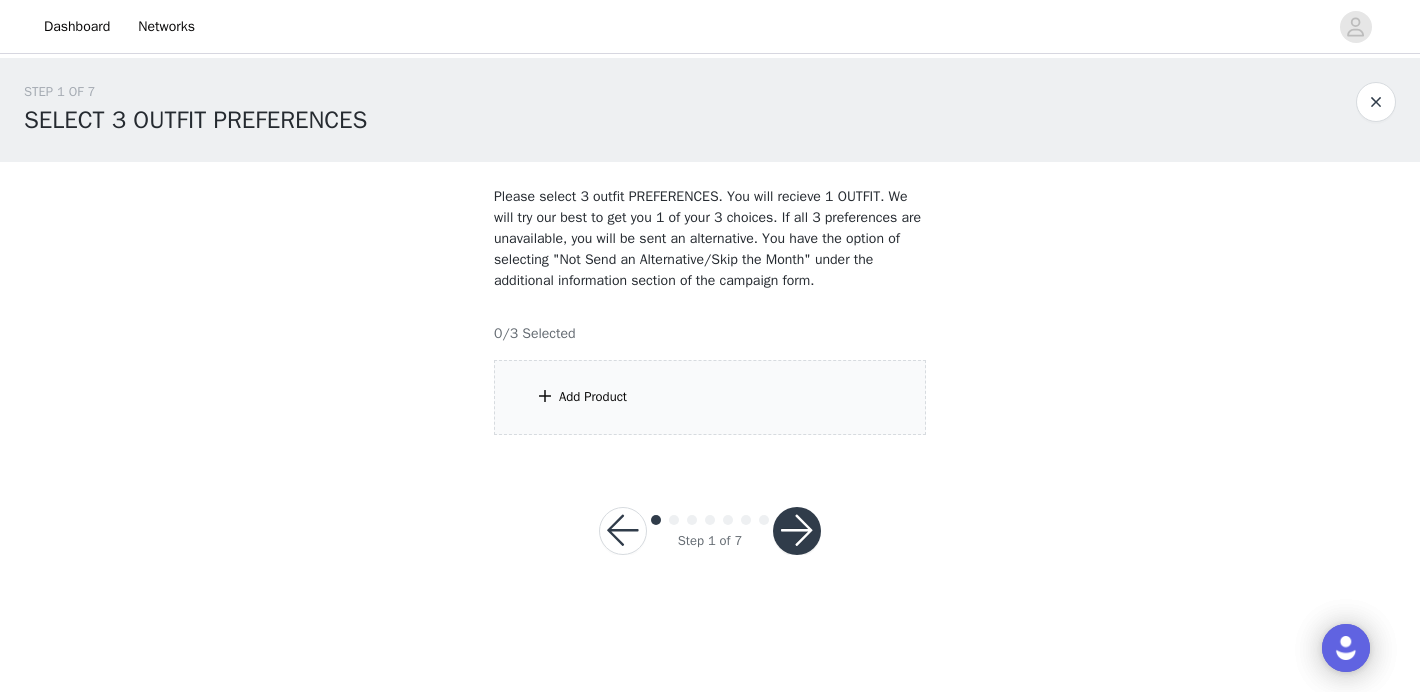 click on "Add Product" at bounding box center (593, 397) 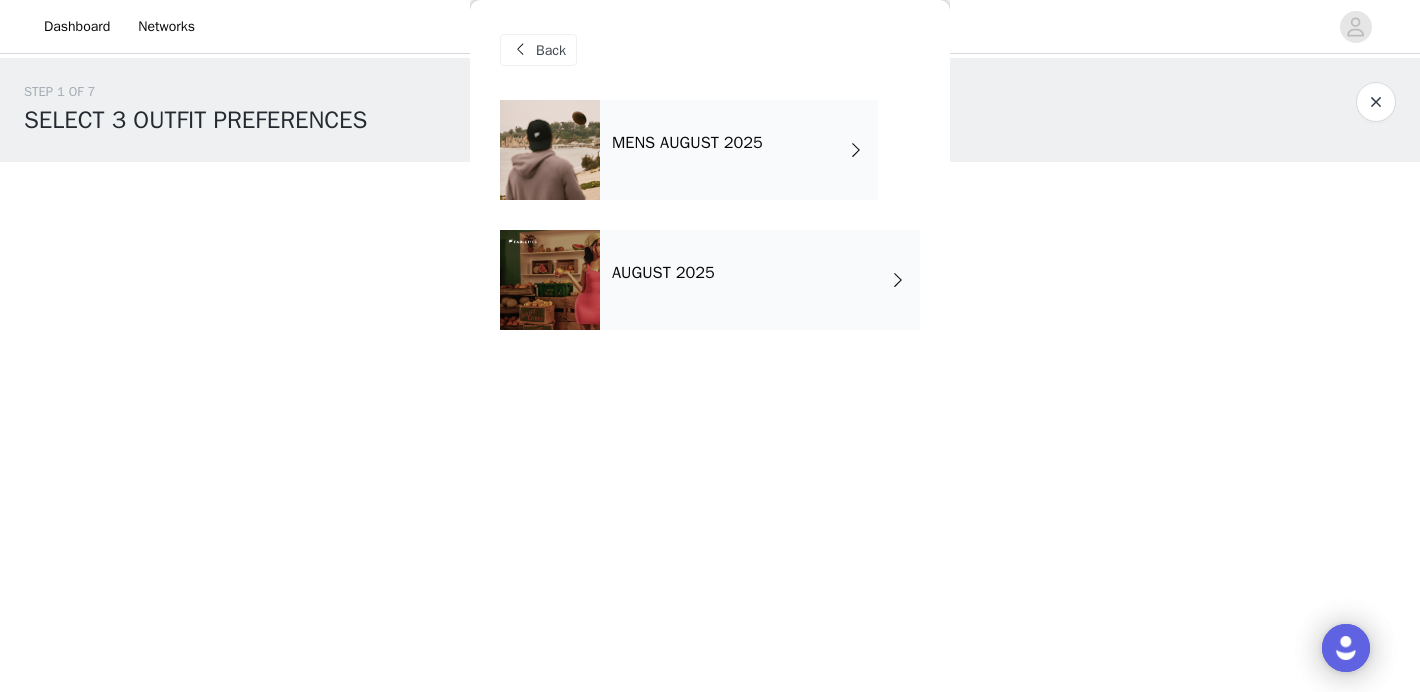 click on "AUGUST 2025" at bounding box center (760, 280) 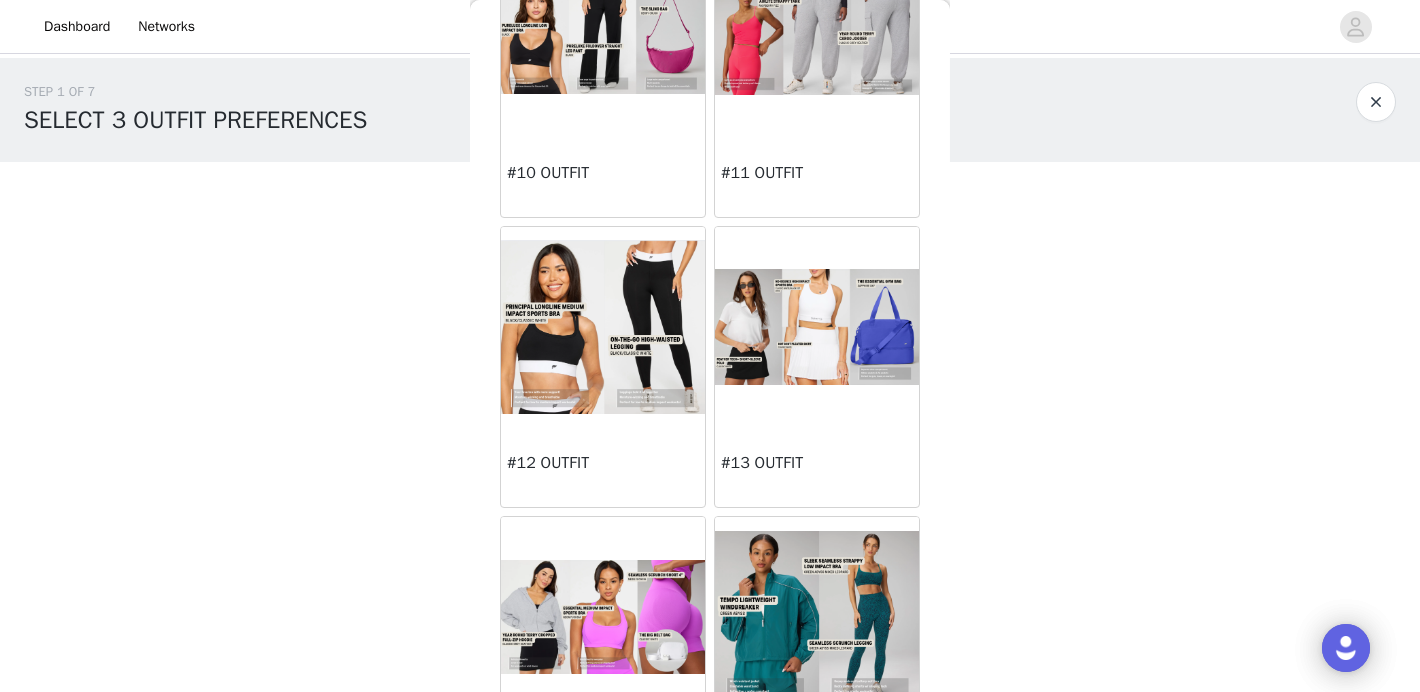 scroll, scrollTop: 1327, scrollLeft: 0, axis: vertical 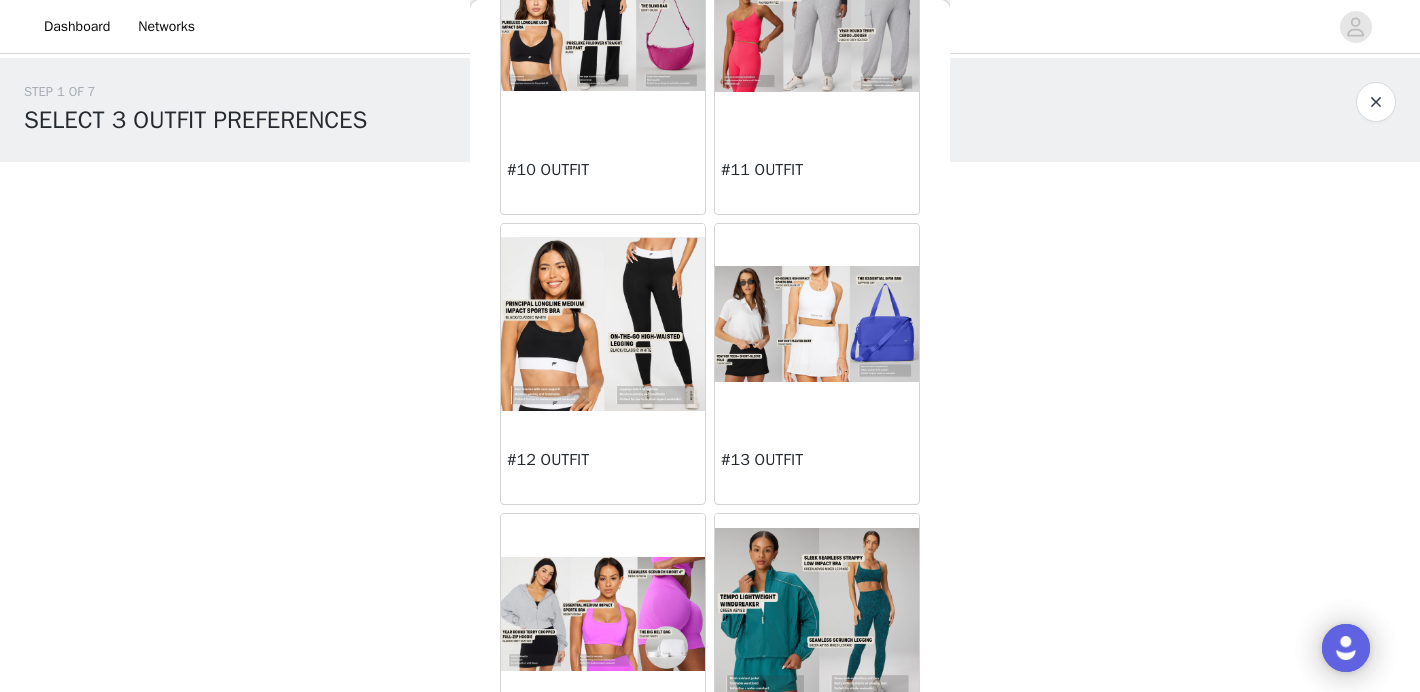 click at bounding box center [817, 324] 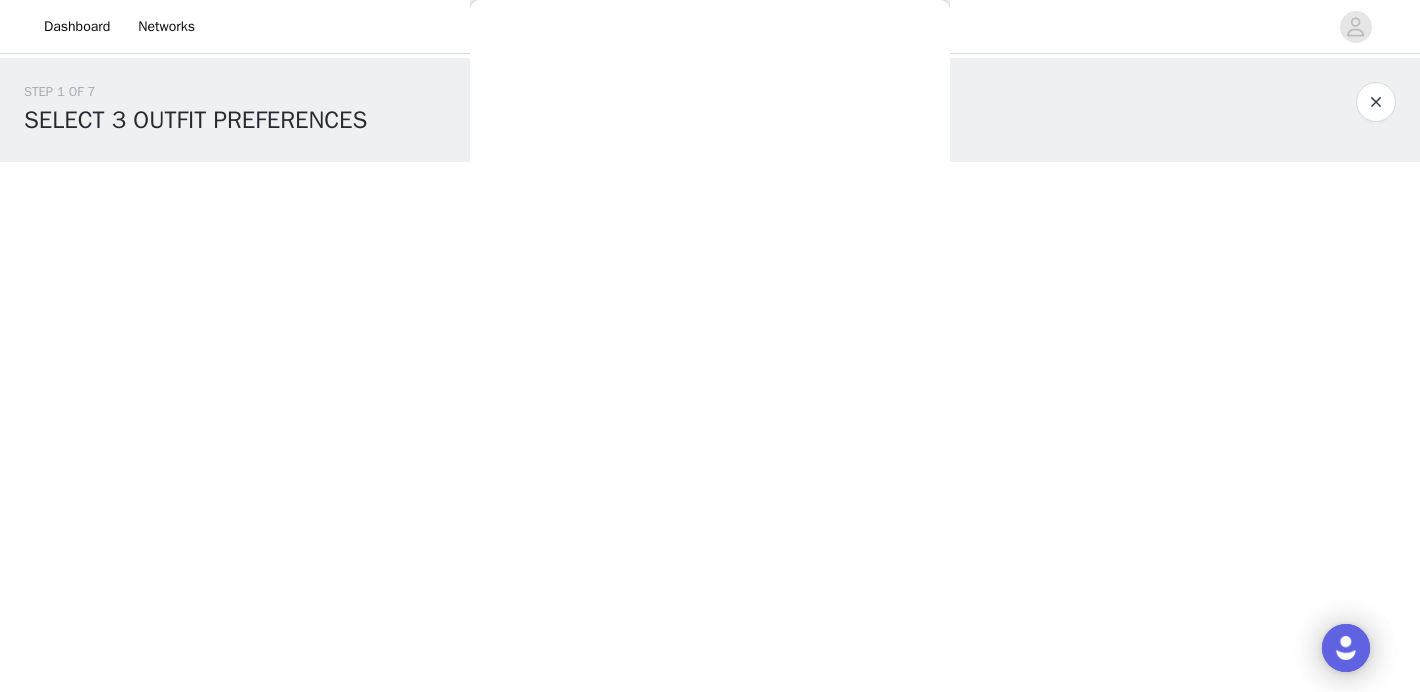 scroll, scrollTop: 0, scrollLeft: 0, axis: both 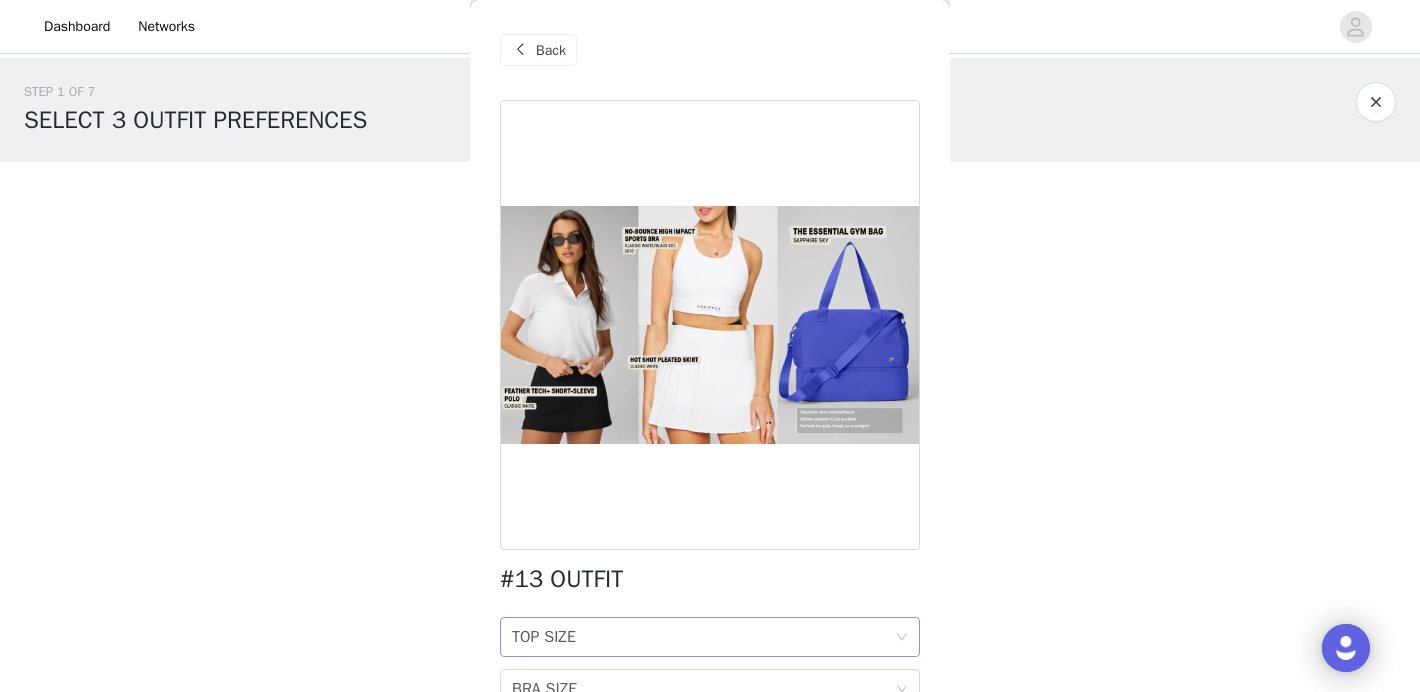 click on "TOP SIZE TOP SIZE" at bounding box center [703, 637] 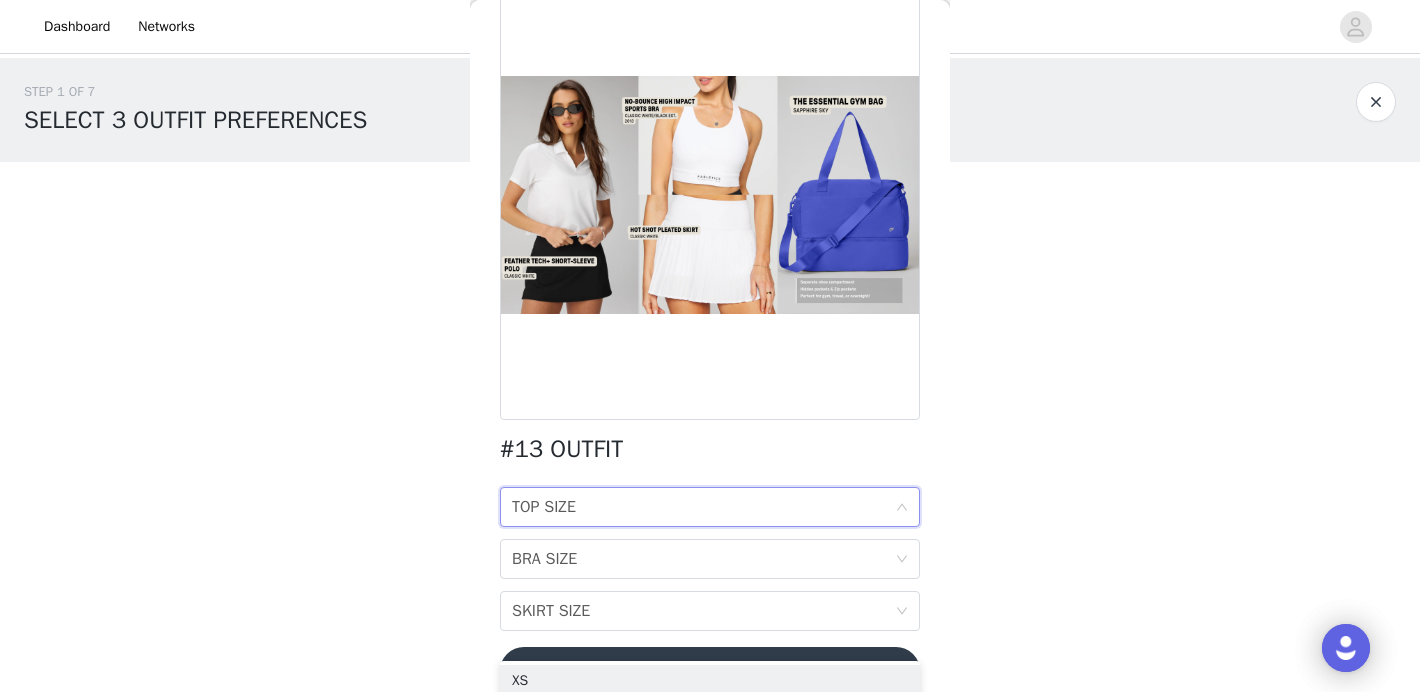 scroll, scrollTop: 157, scrollLeft: 0, axis: vertical 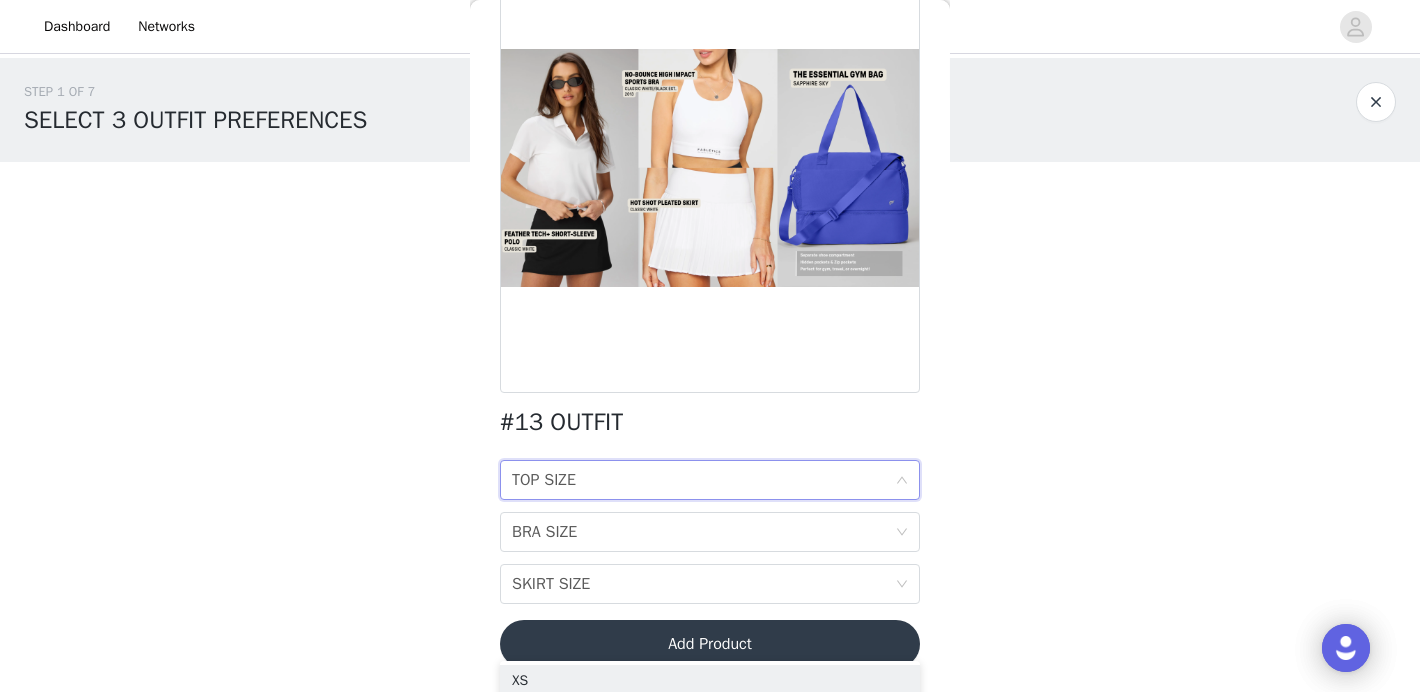click on "TOP SIZE TOP SIZE" at bounding box center (703, 480) 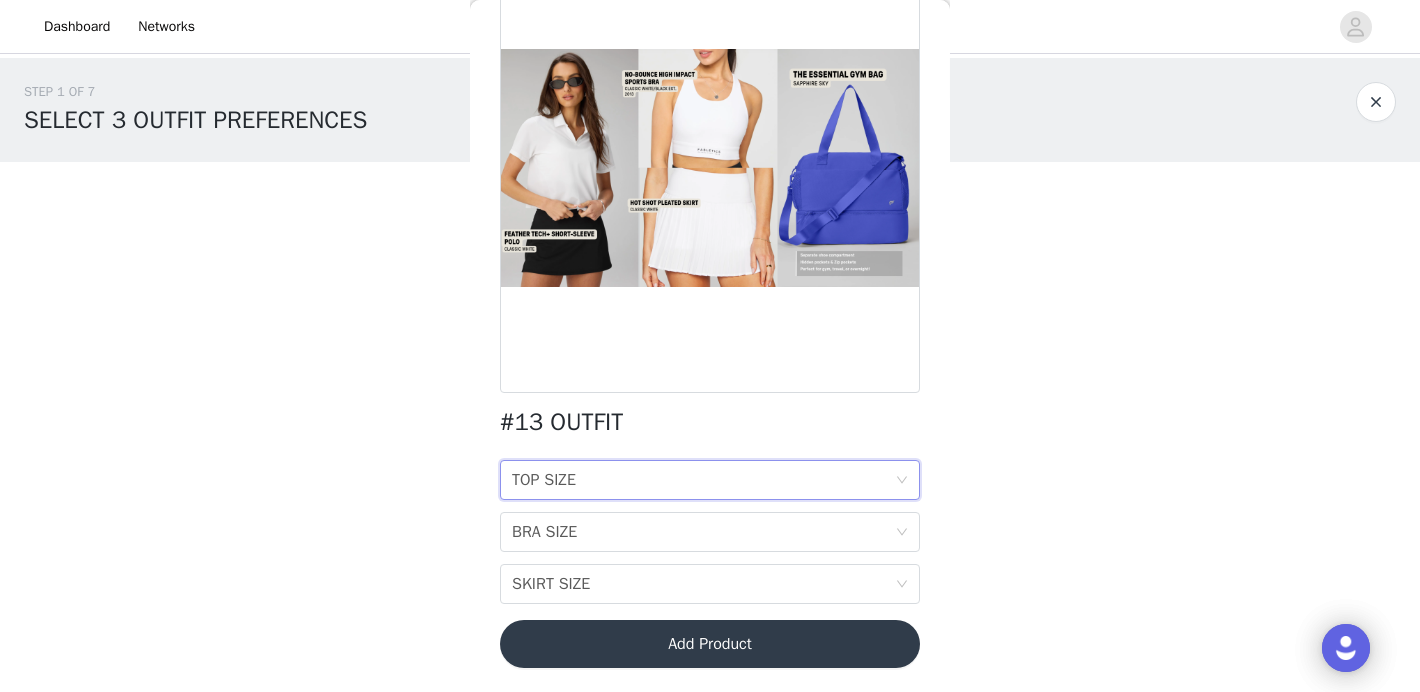 click on "TOP SIZE TOP SIZE" at bounding box center [703, 480] 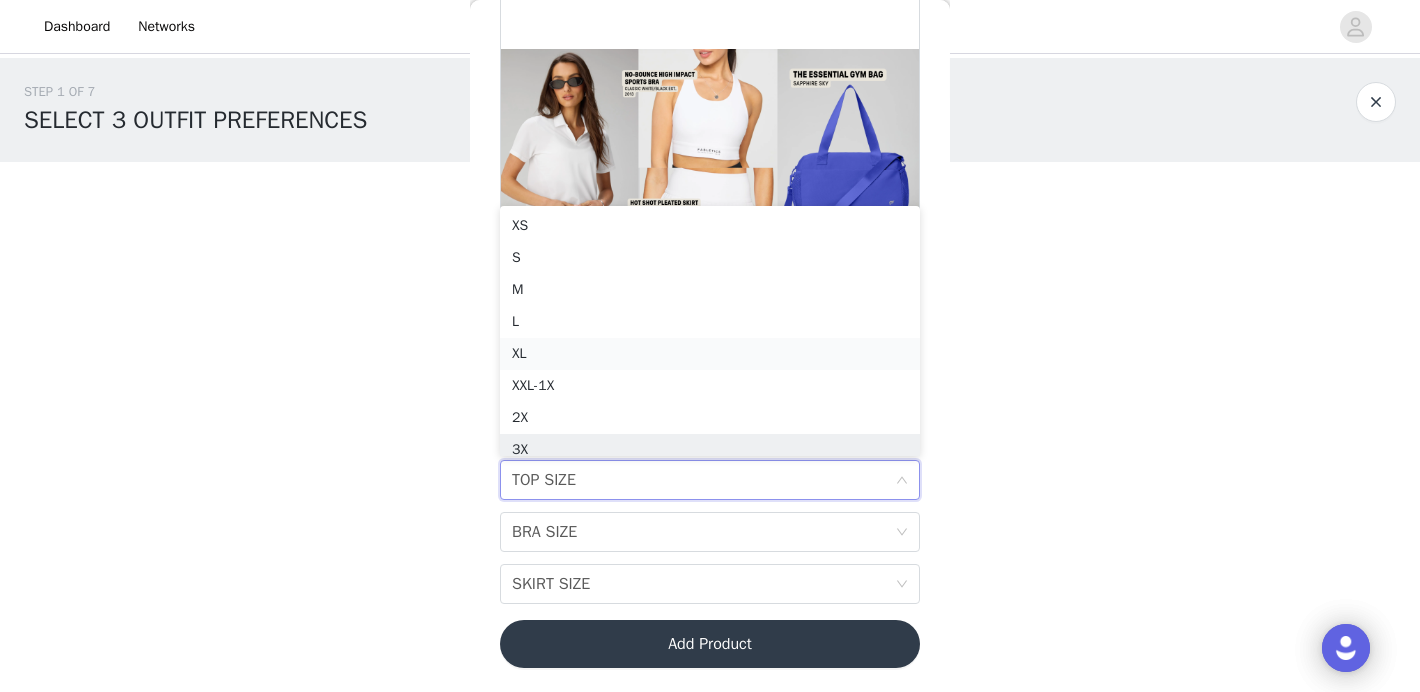 scroll, scrollTop: 10, scrollLeft: 0, axis: vertical 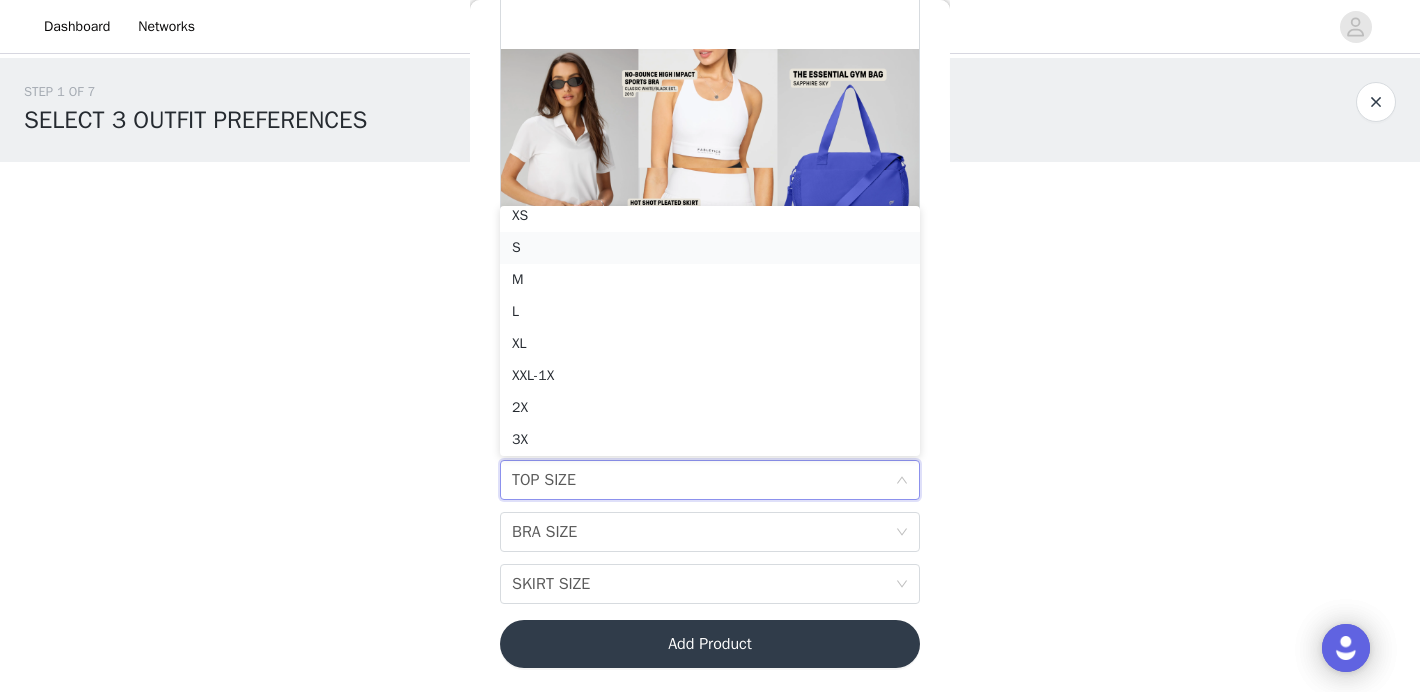 click on "S" at bounding box center (710, 248) 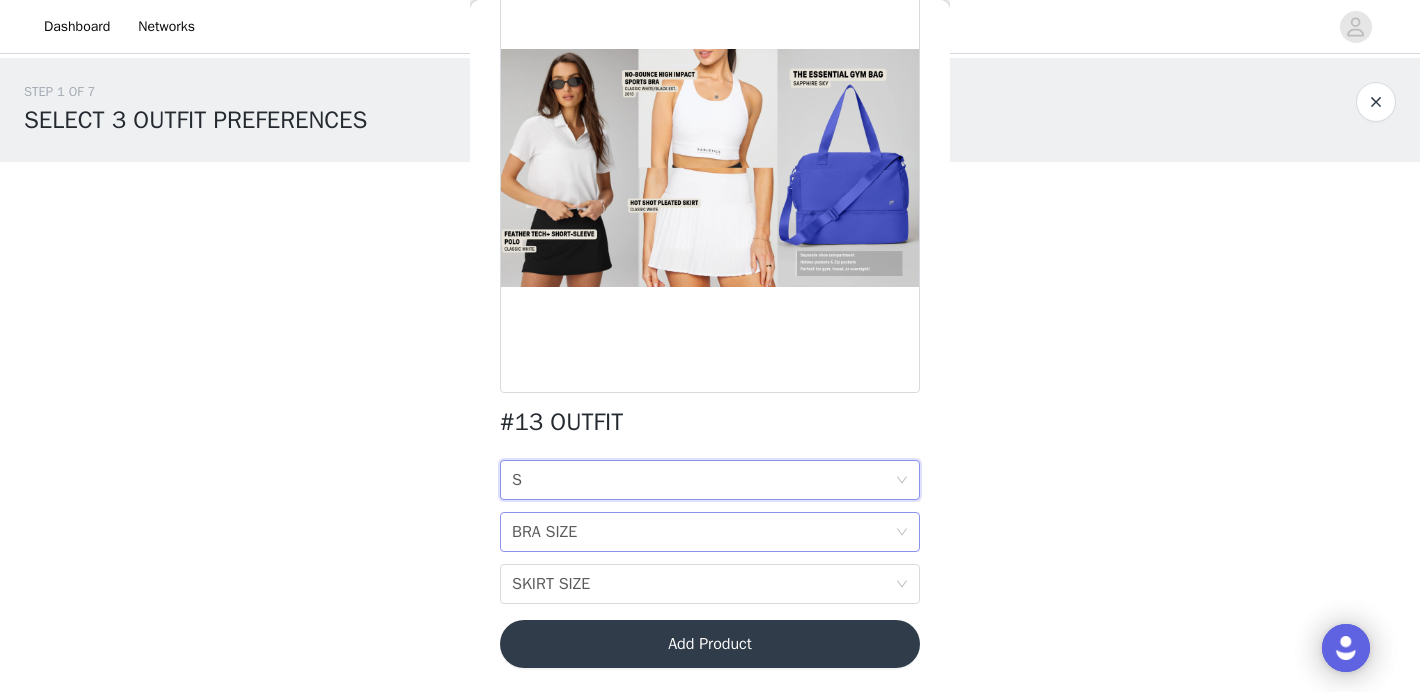 click on "BRA SIZE BRA SIZE" at bounding box center [703, 532] 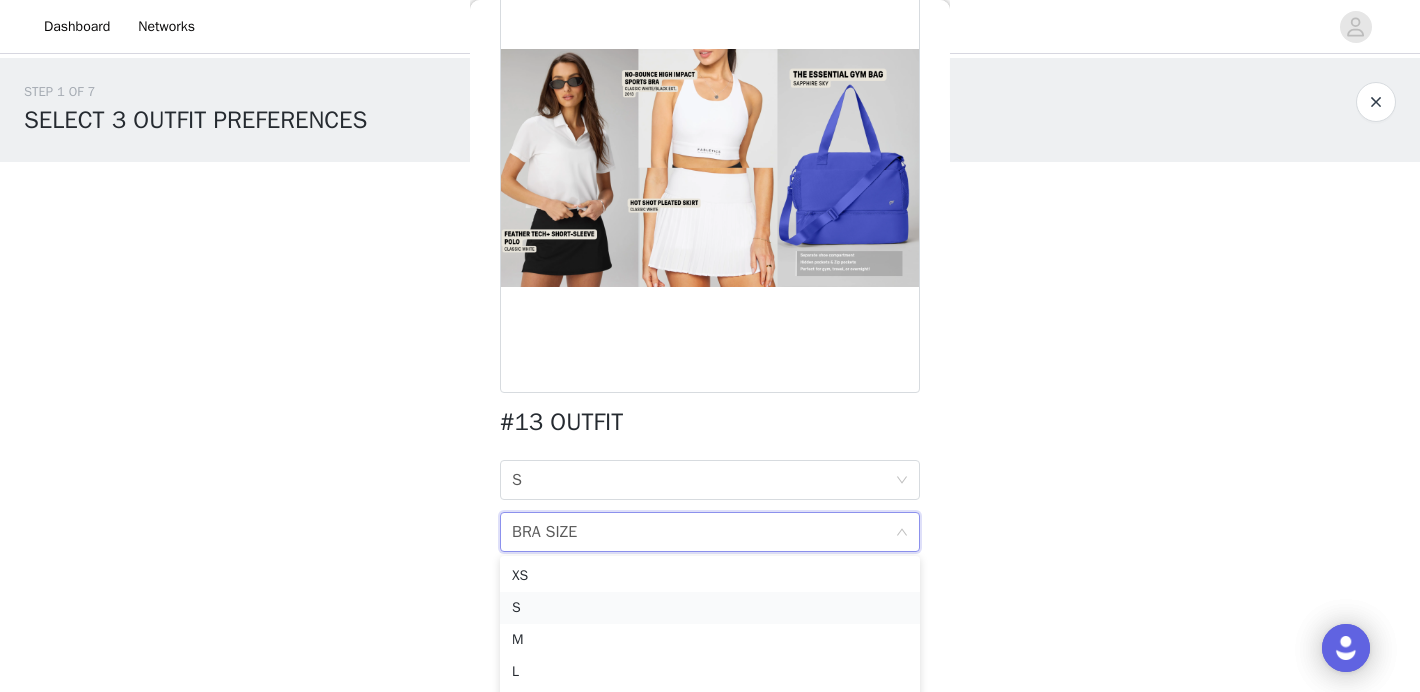 click on "S" at bounding box center [710, 608] 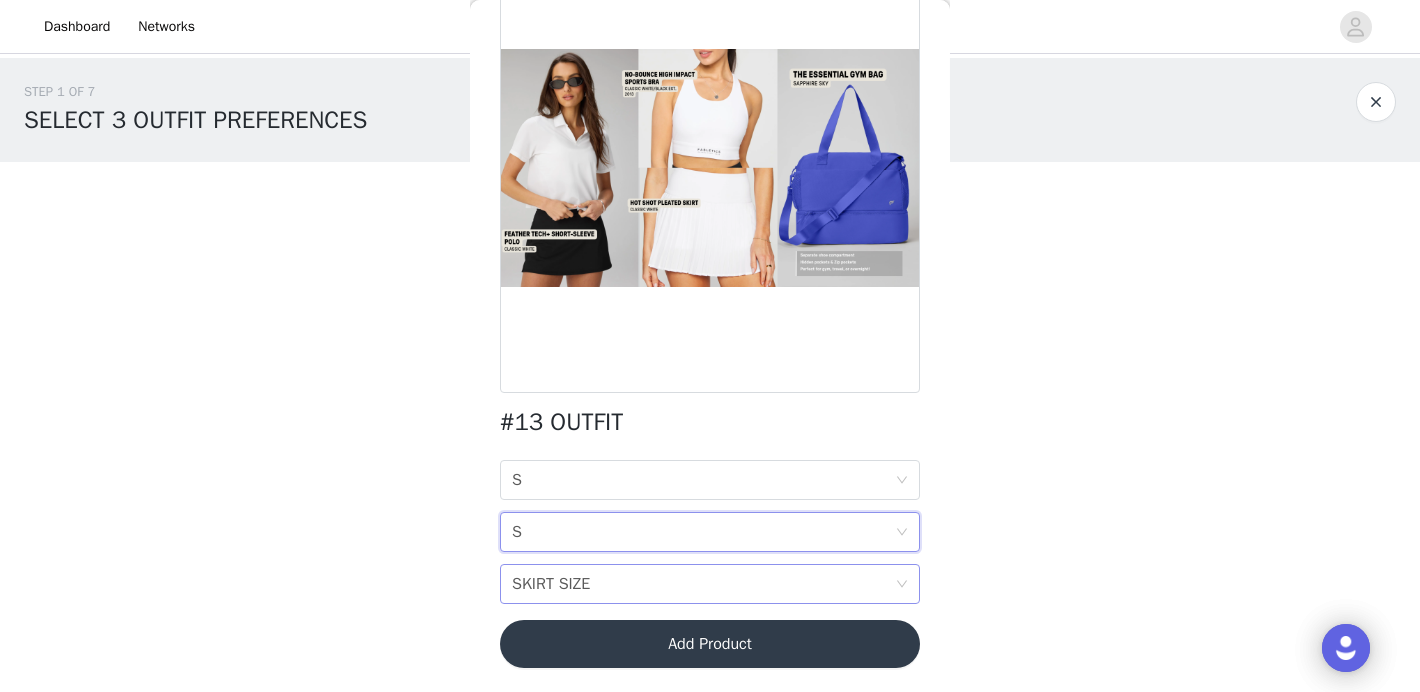 click on "SKIRT SIZE SKIRT SIZE" at bounding box center (703, 584) 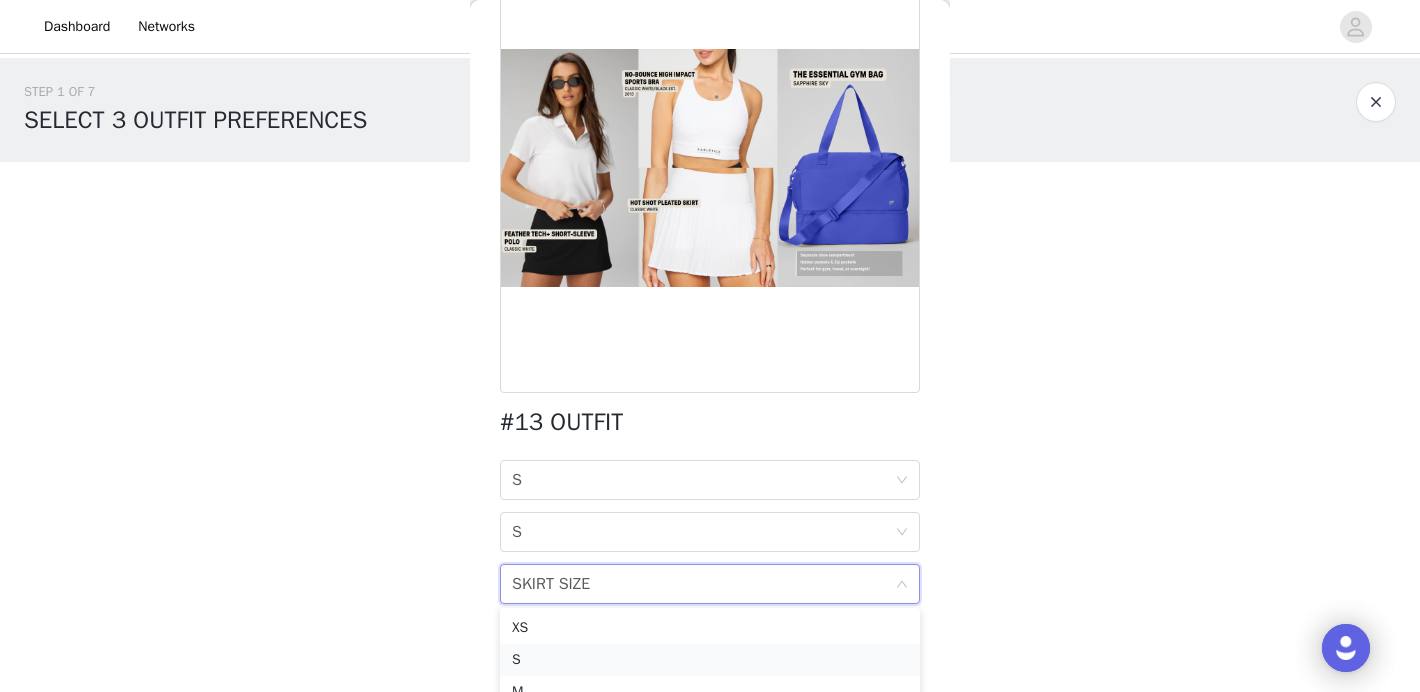 click on "S" at bounding box center [710, 660] 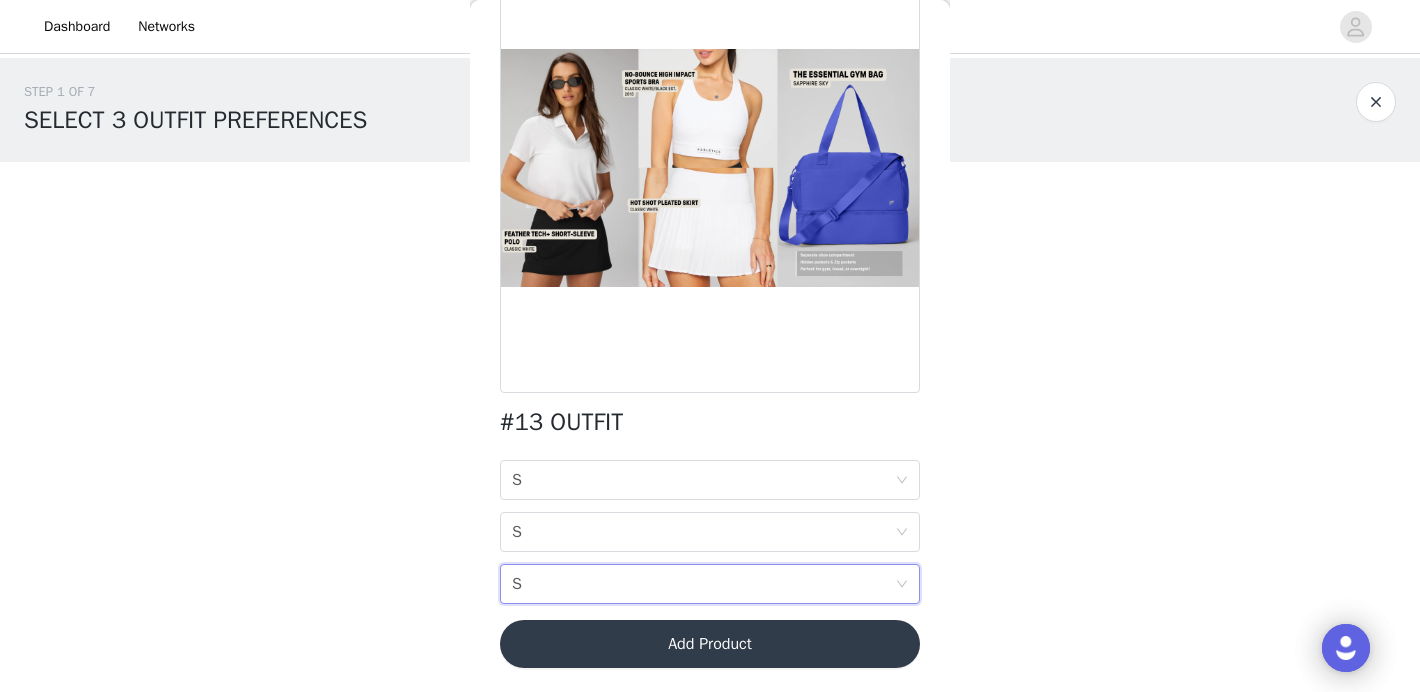 click on "Add Product" at bounding box center (710, 644) 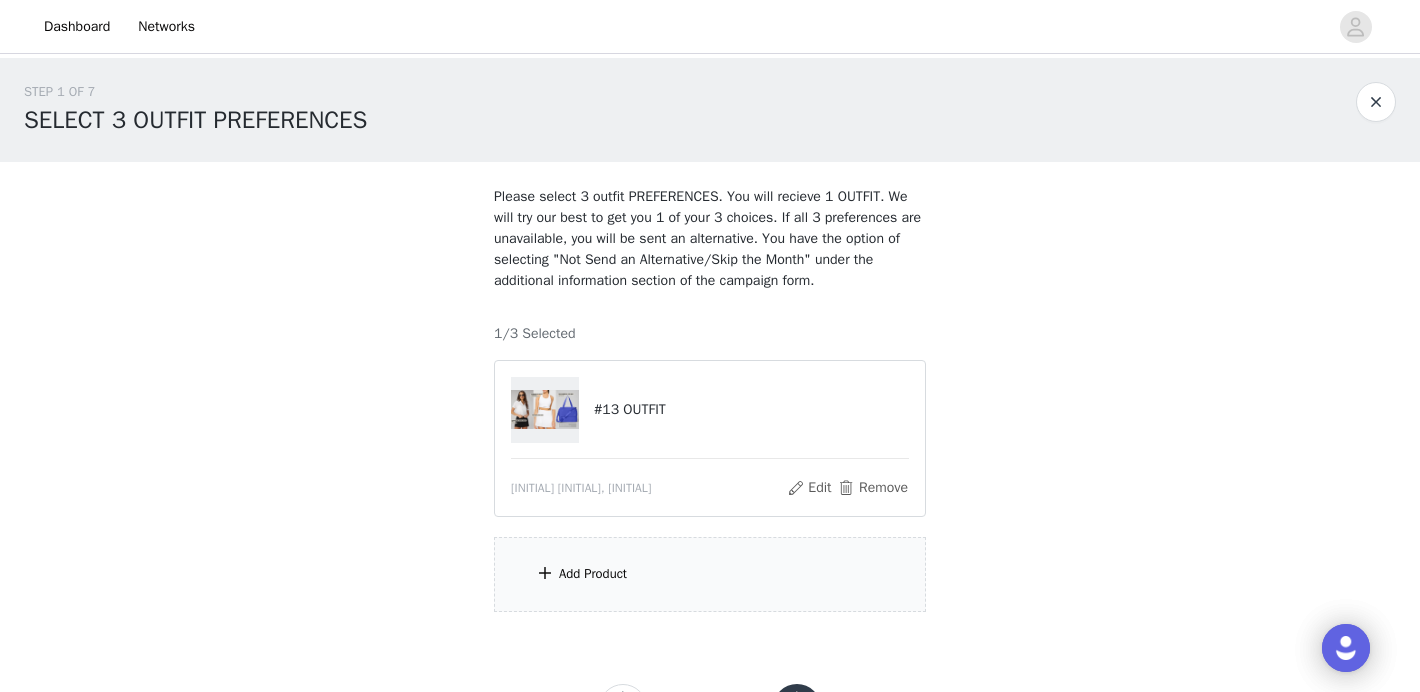 click on "Add Product" at bounding box center (593, 574) 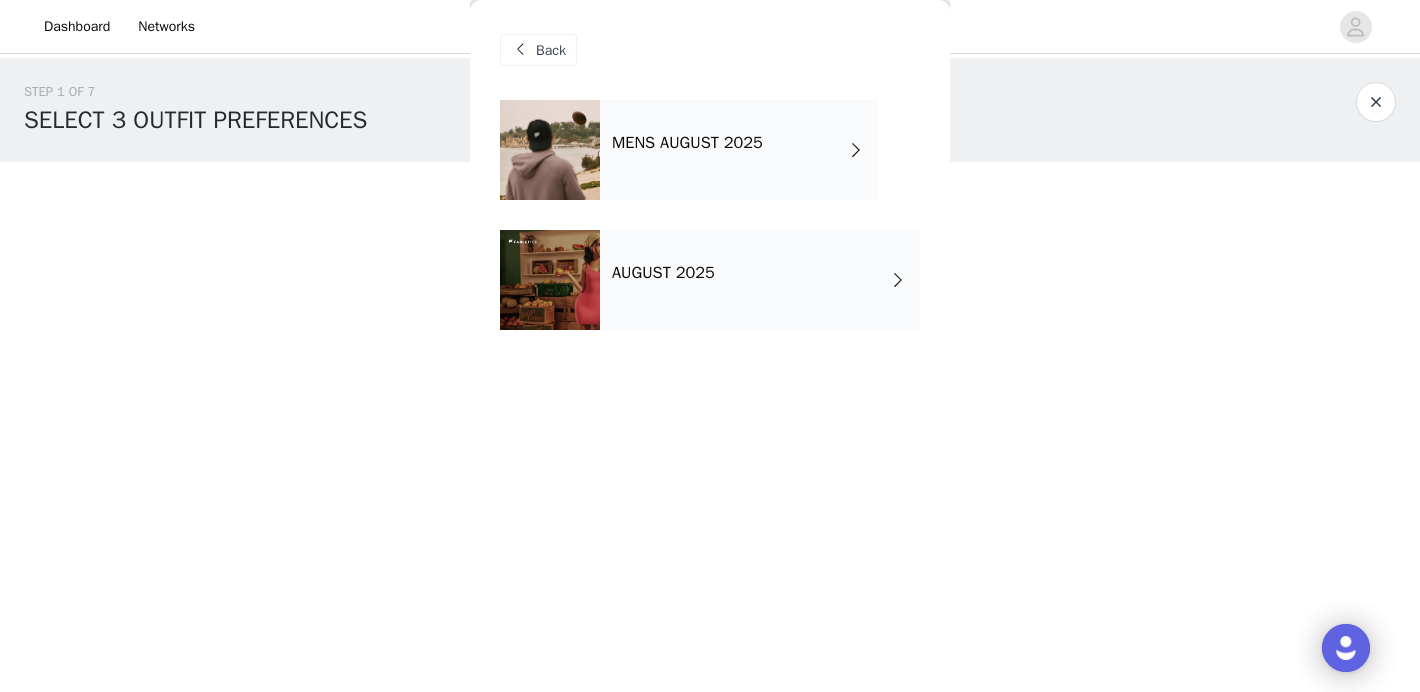 click on "AUGUST 2025" at bounding box center (760, 280) 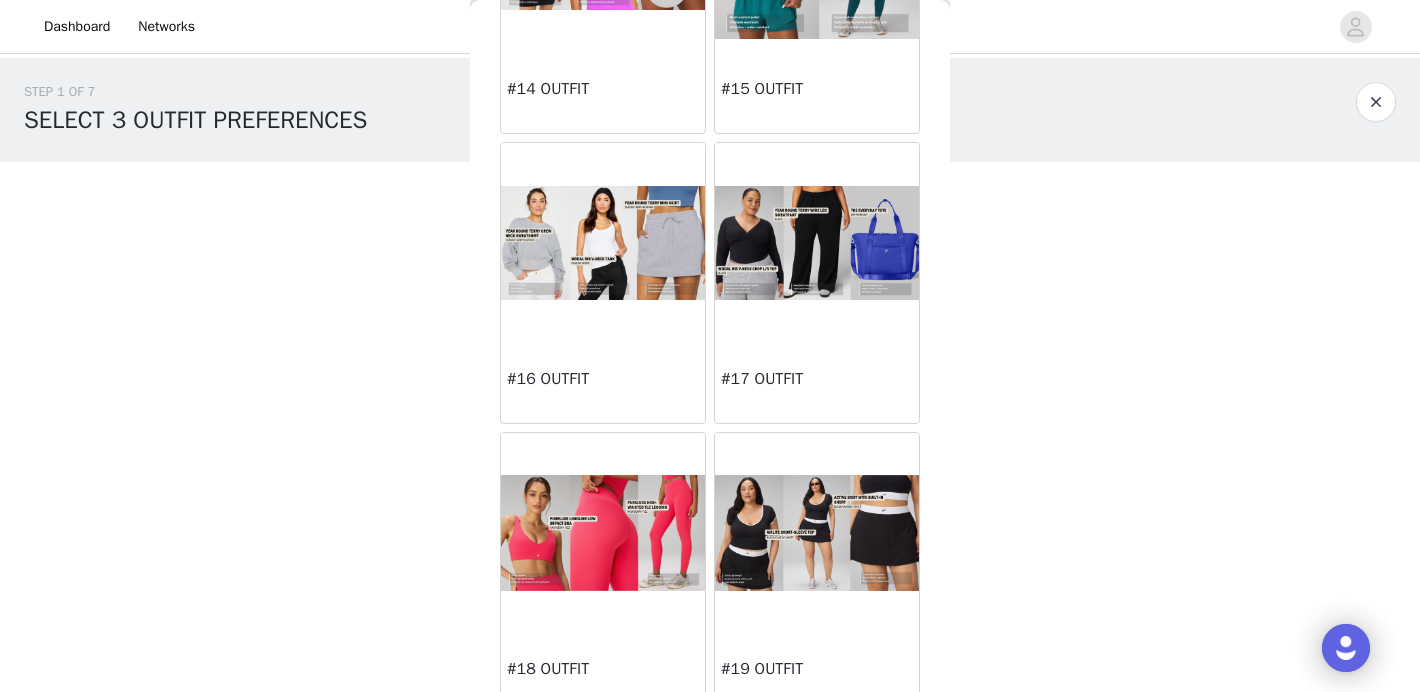 scroll, scrollTop: 2014, scrollLeft: 0, axis: vertical 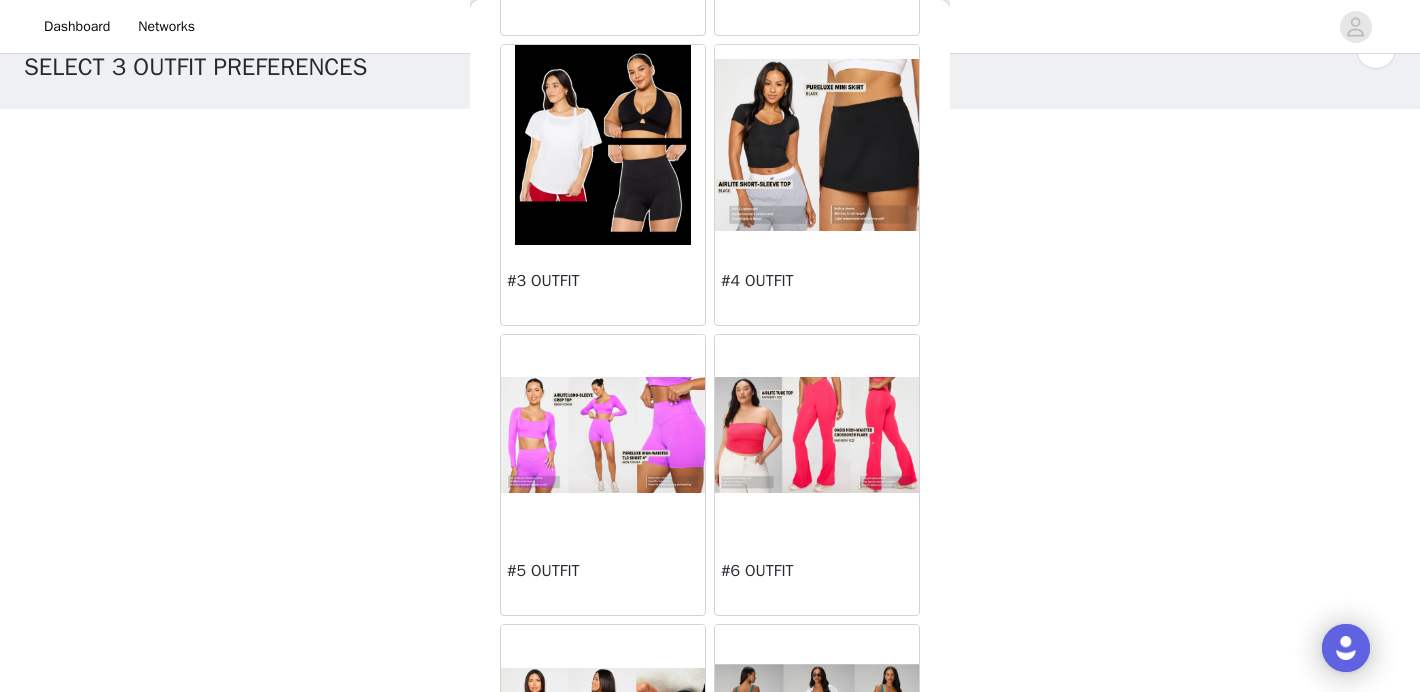 click on "#4 OUTFIT" at bounding box center [817, 281] 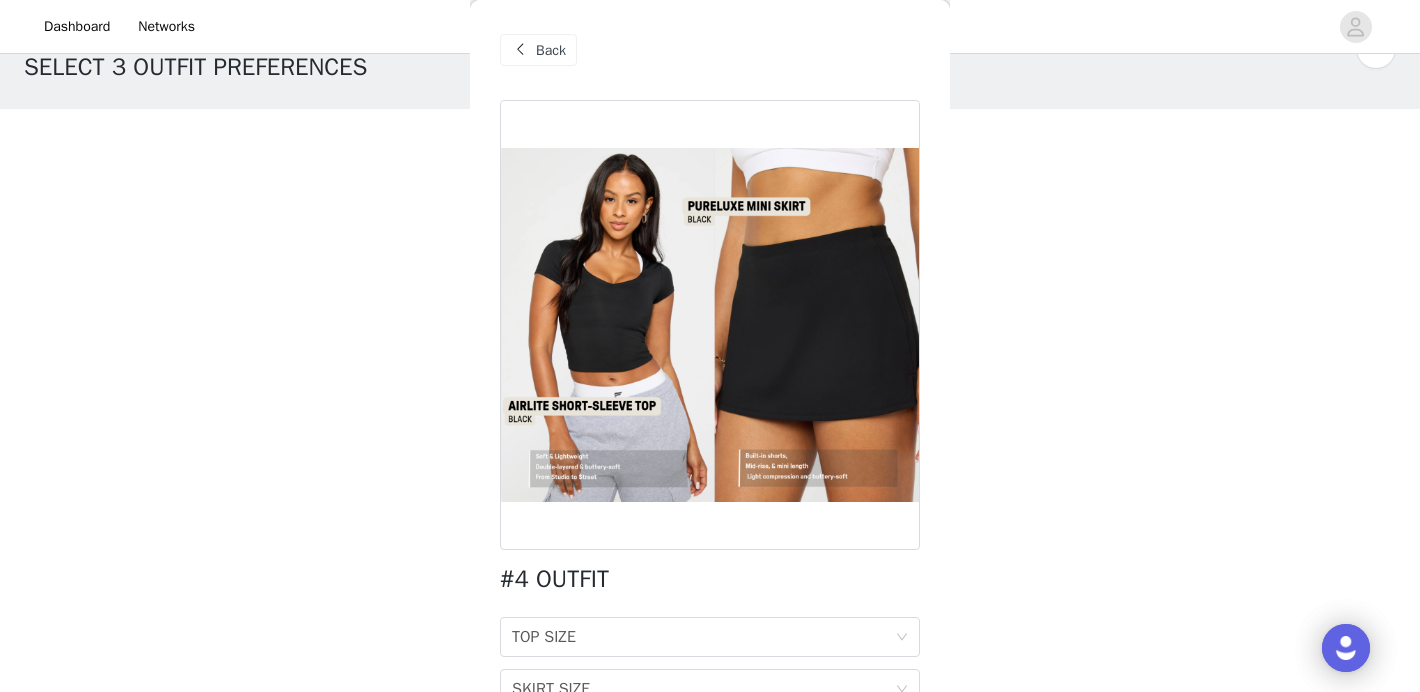 scroll, scrollTop: 105, scrollLeft: 0, axis: vertical 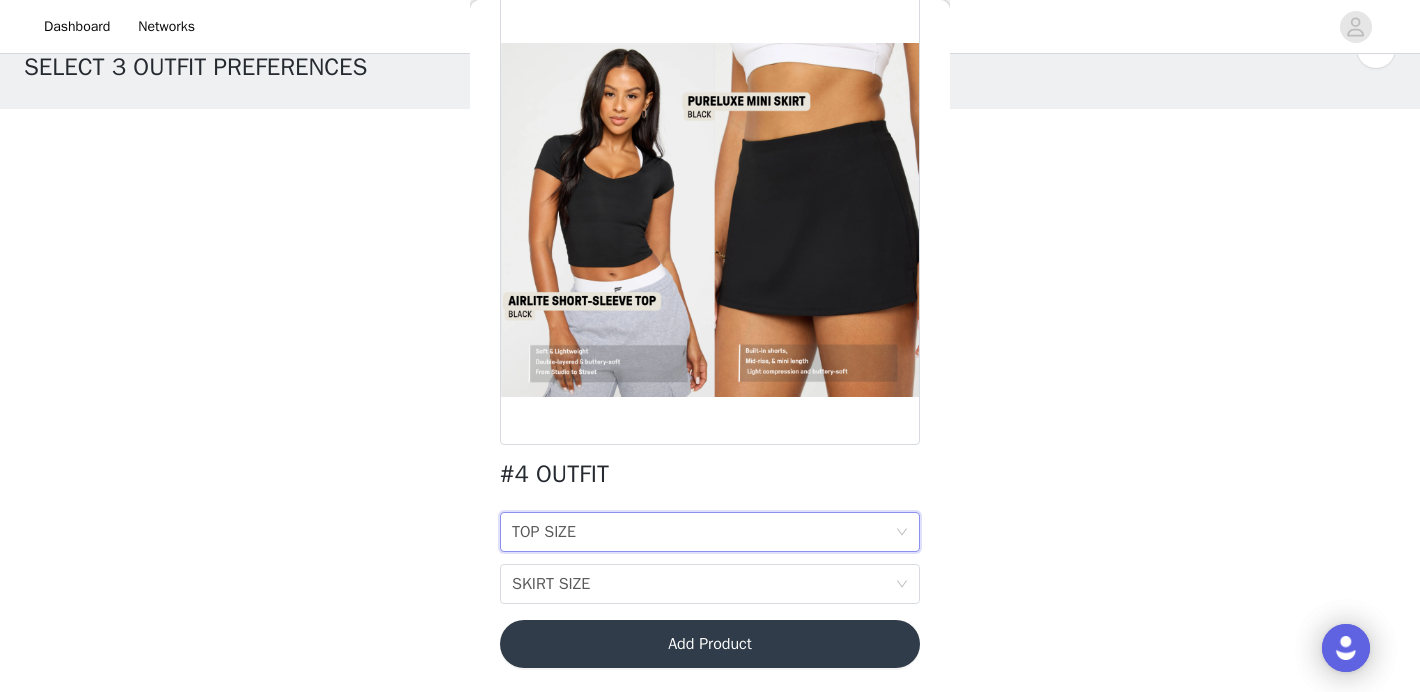click on "TOP SIZE TOP SIZE" at bounding box center (703, 532) 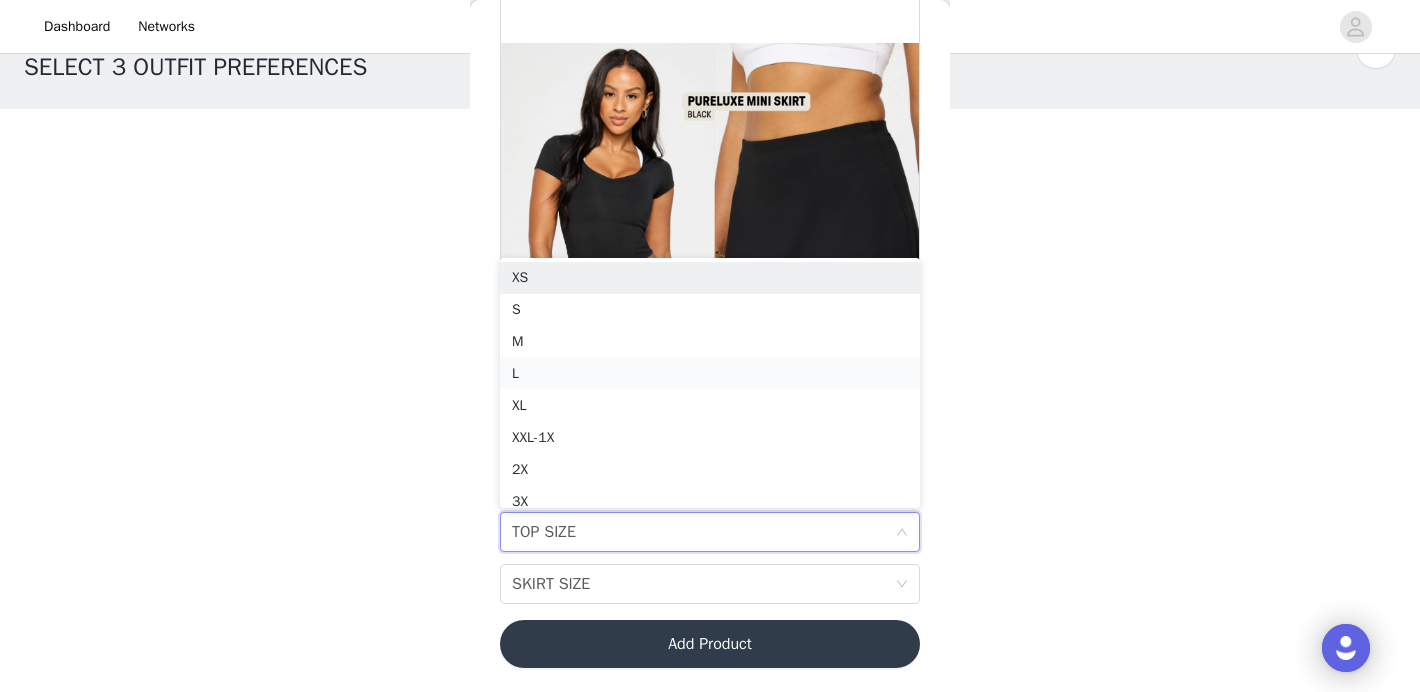 scroll, scrollTop: 10, scrollLeft: 0, axis: vertical 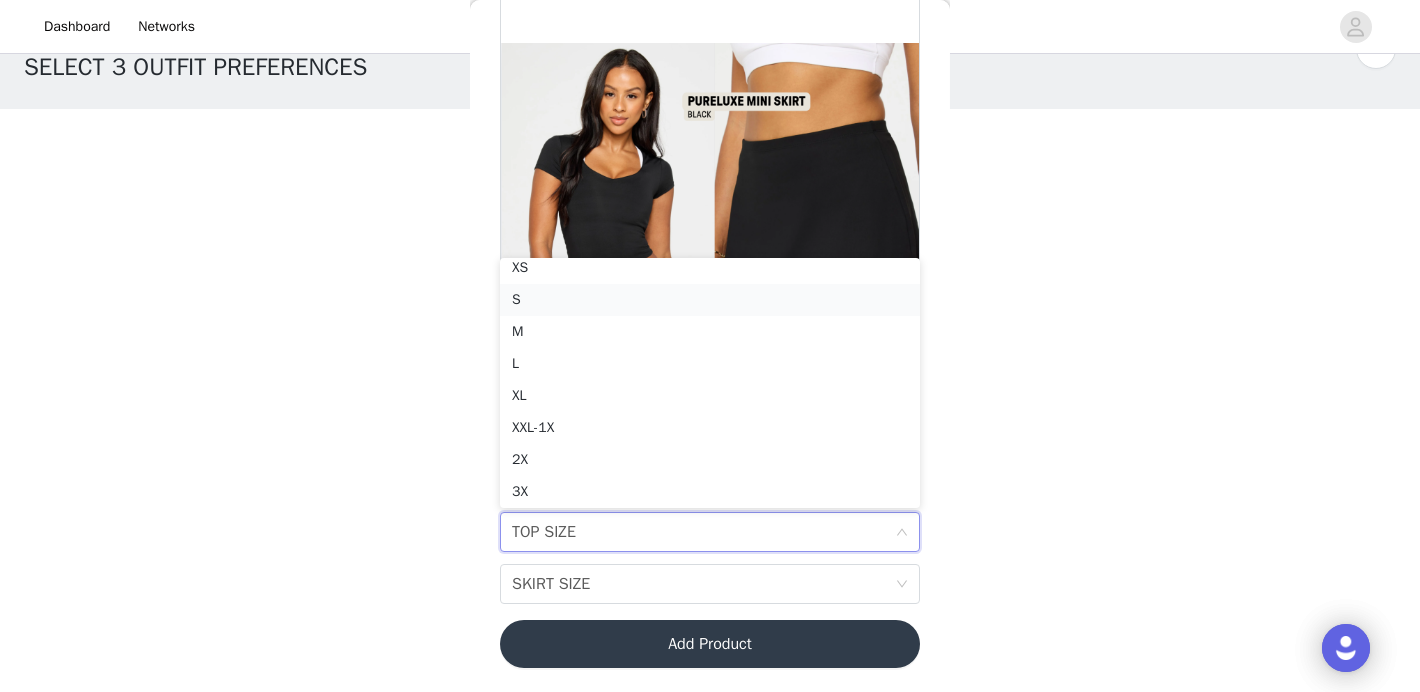 click on "S" at bounding box center (710, 300) 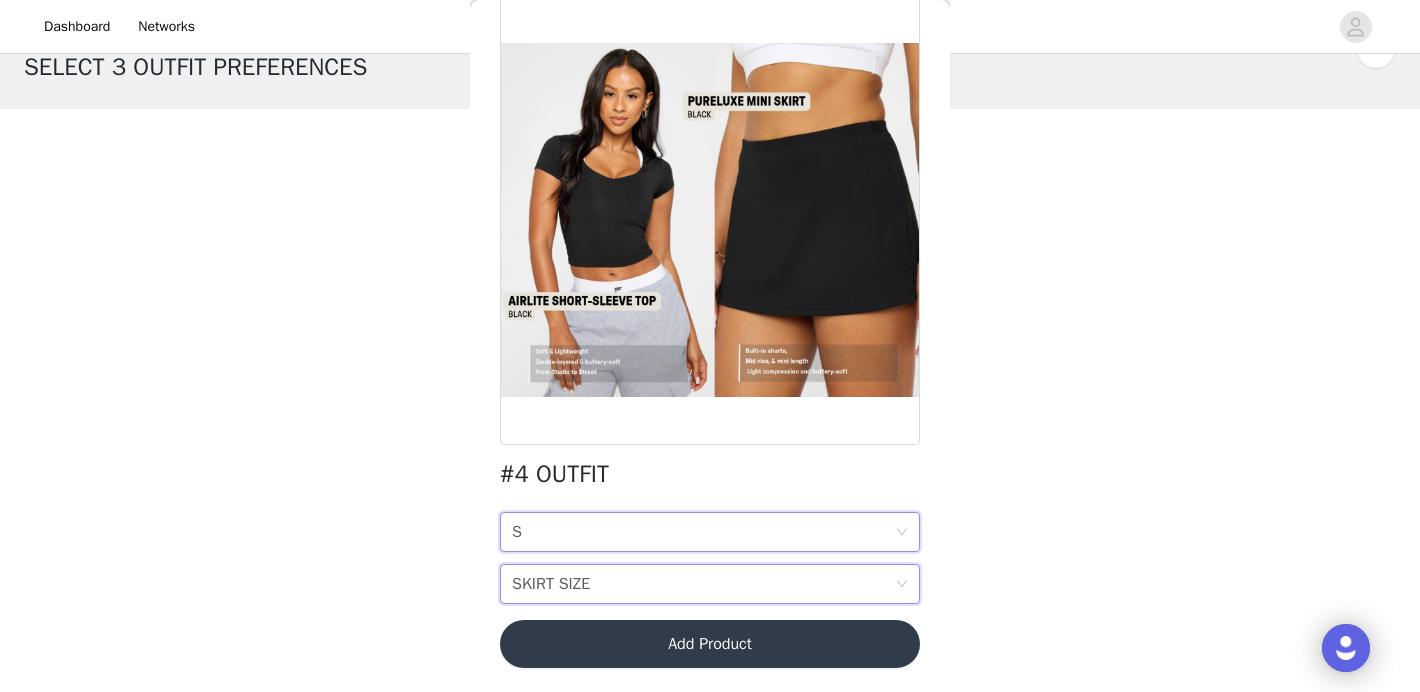 click on "SKIRT SIZE" at bounding box center [551, 584] 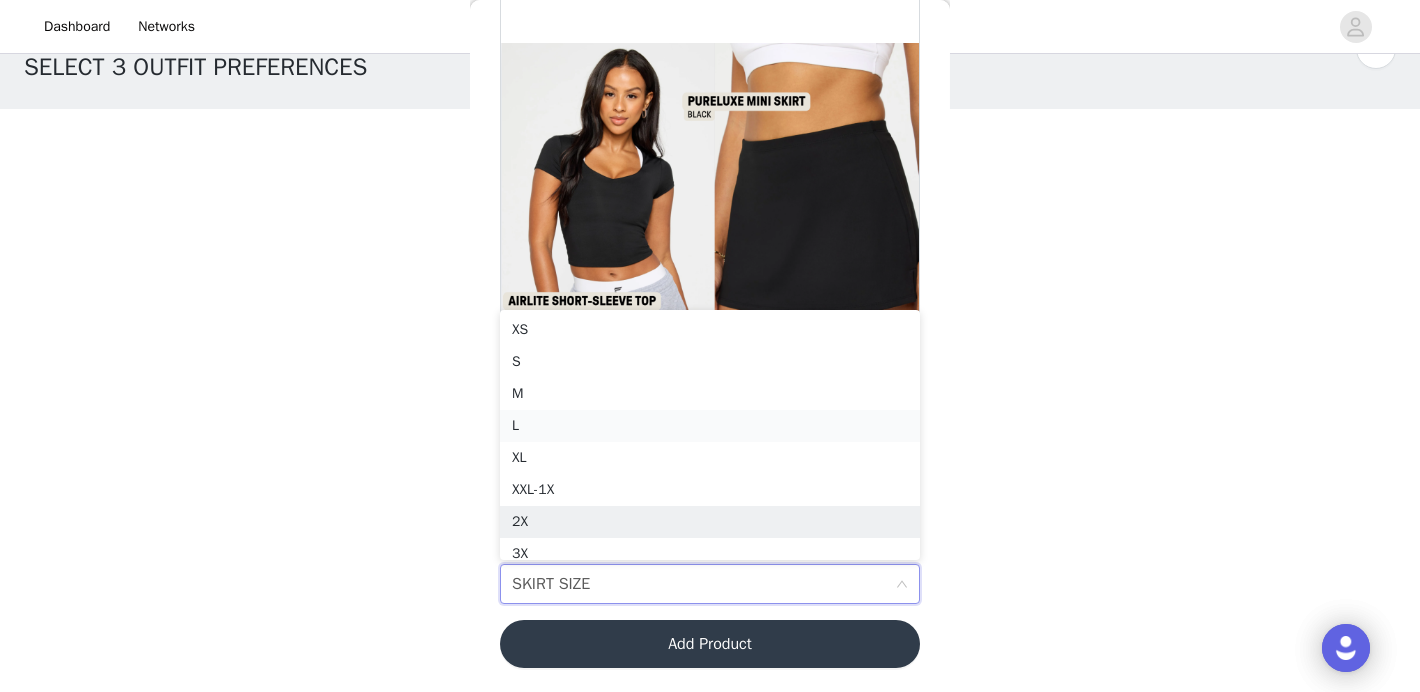 scroll, scrollTop: 10, scrollLeft: 0, axis: vertical 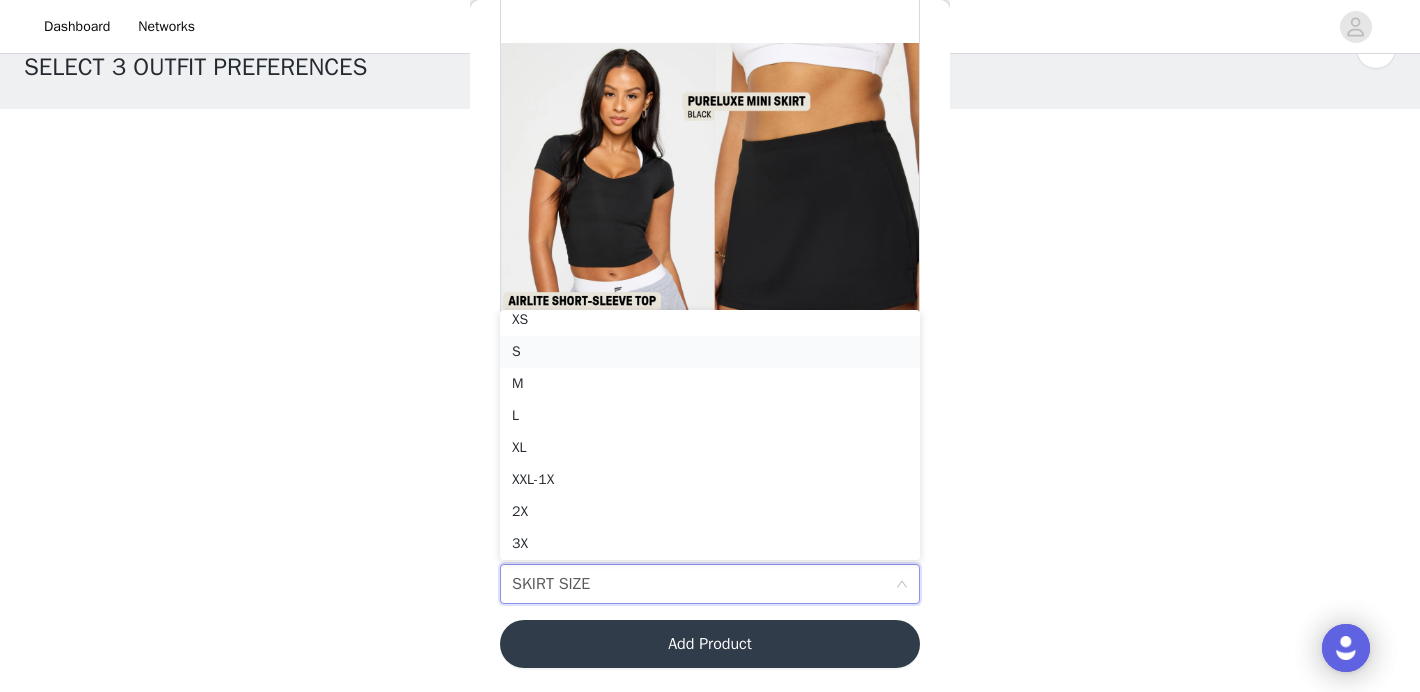 click on "S" at bounding box center [710, 352] 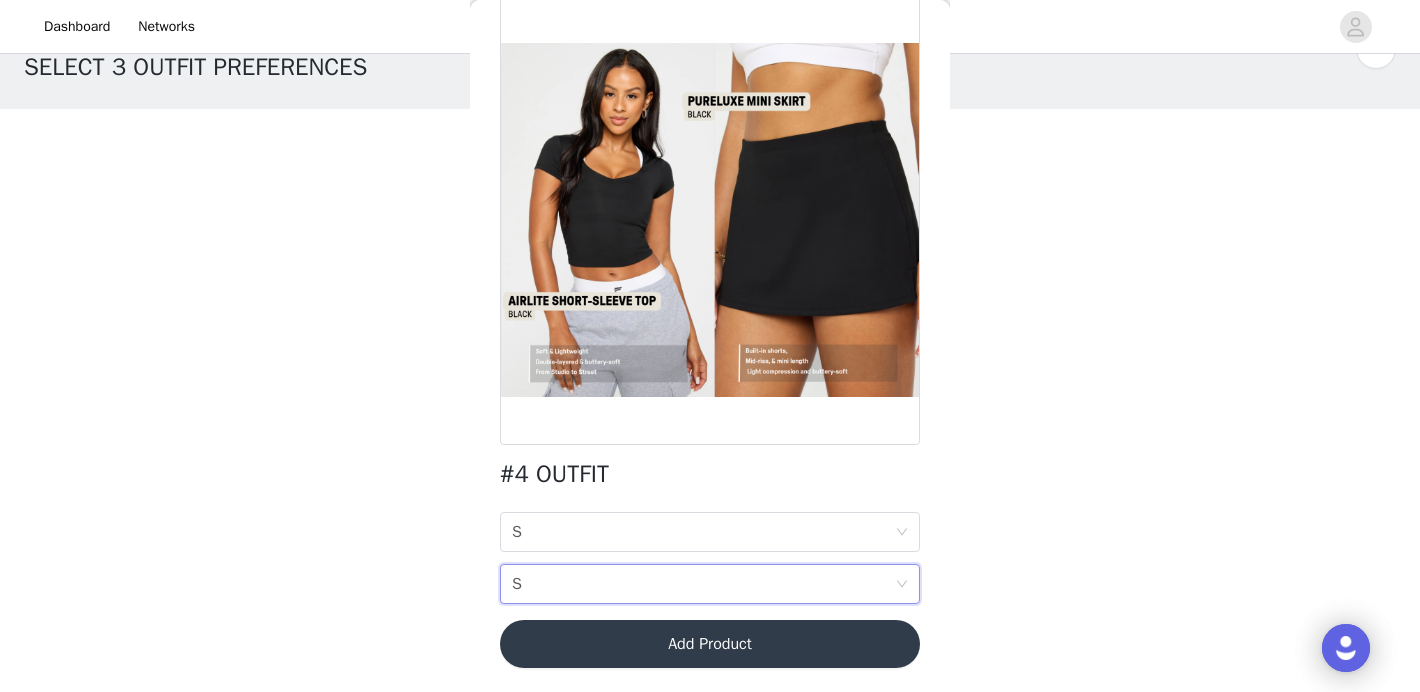click on "Add Product" at bounding box center (710, 644) 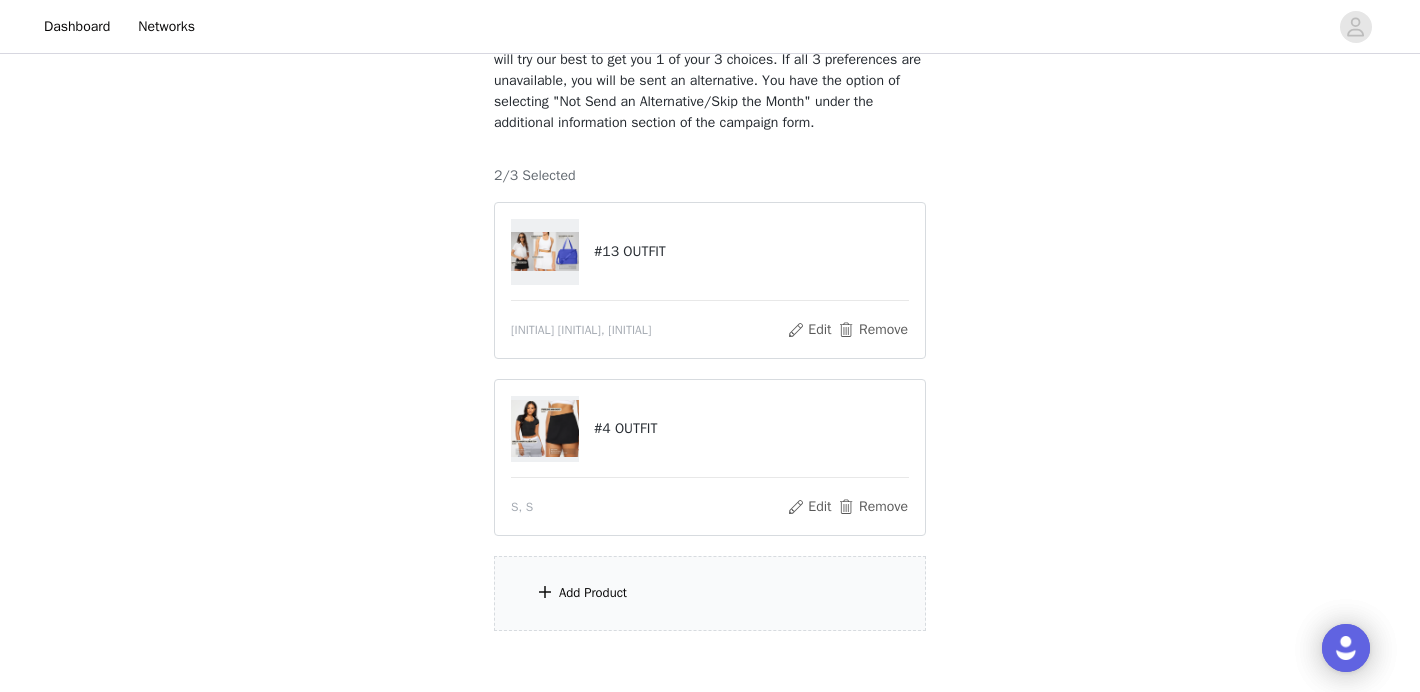 scroll, scrollTop: 285, scrollLeft: 0, axis: vertical 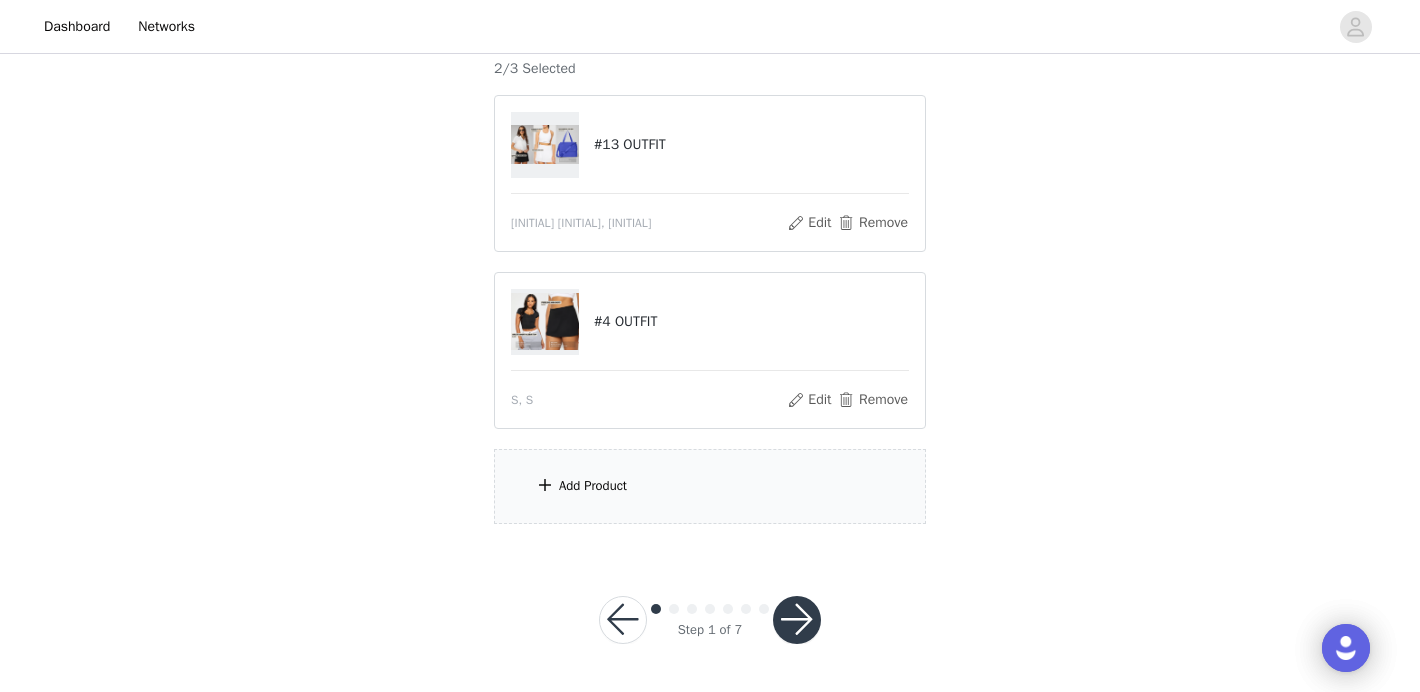 click on "Add Product" at bounding box center [593, 486] 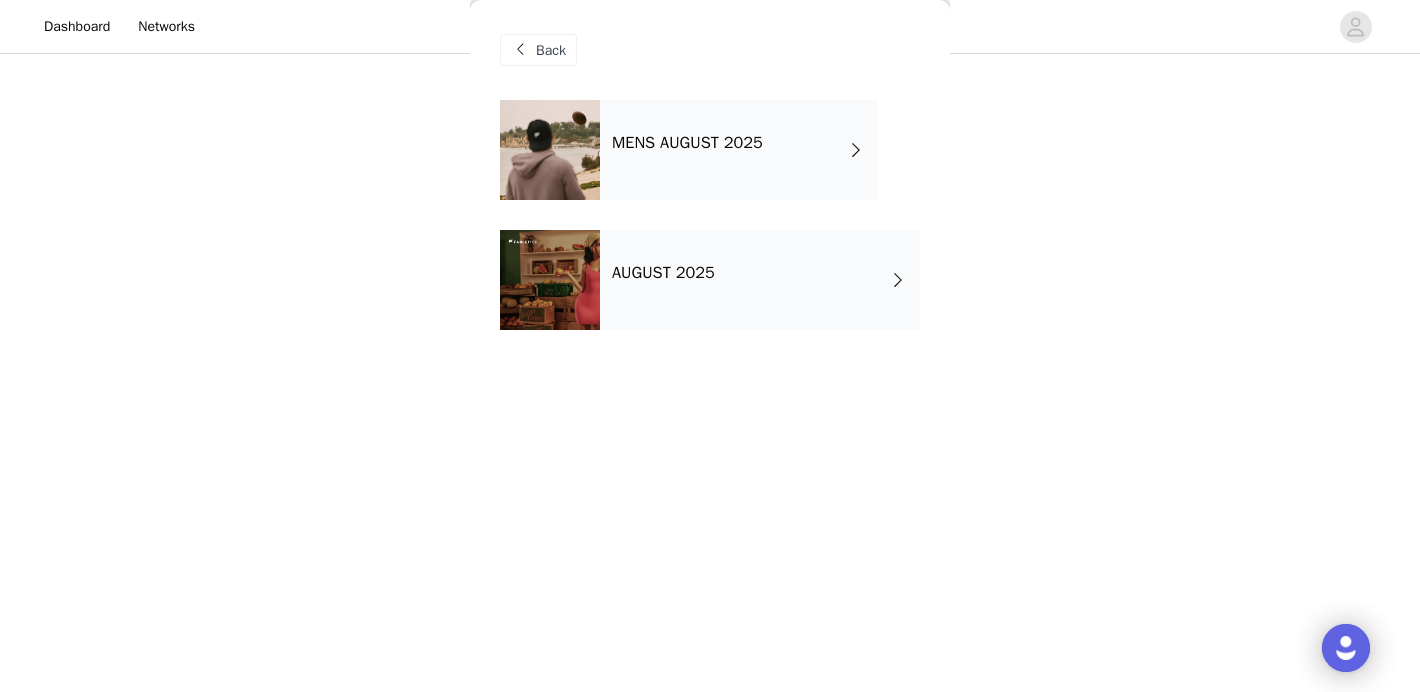 click on "AUGUST 2025" at bounding box center [760, 280] 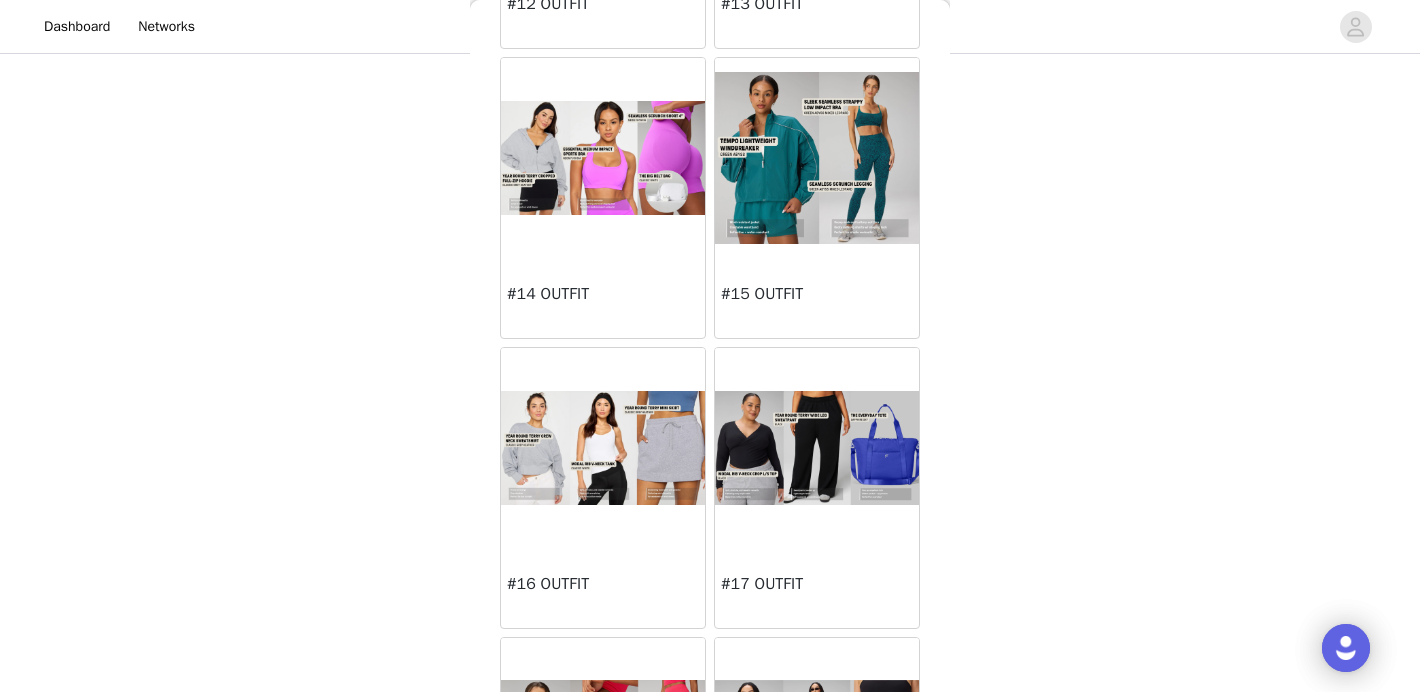 scroll, scrollTop: 2014, scrollLeft: 0, axis: vertical 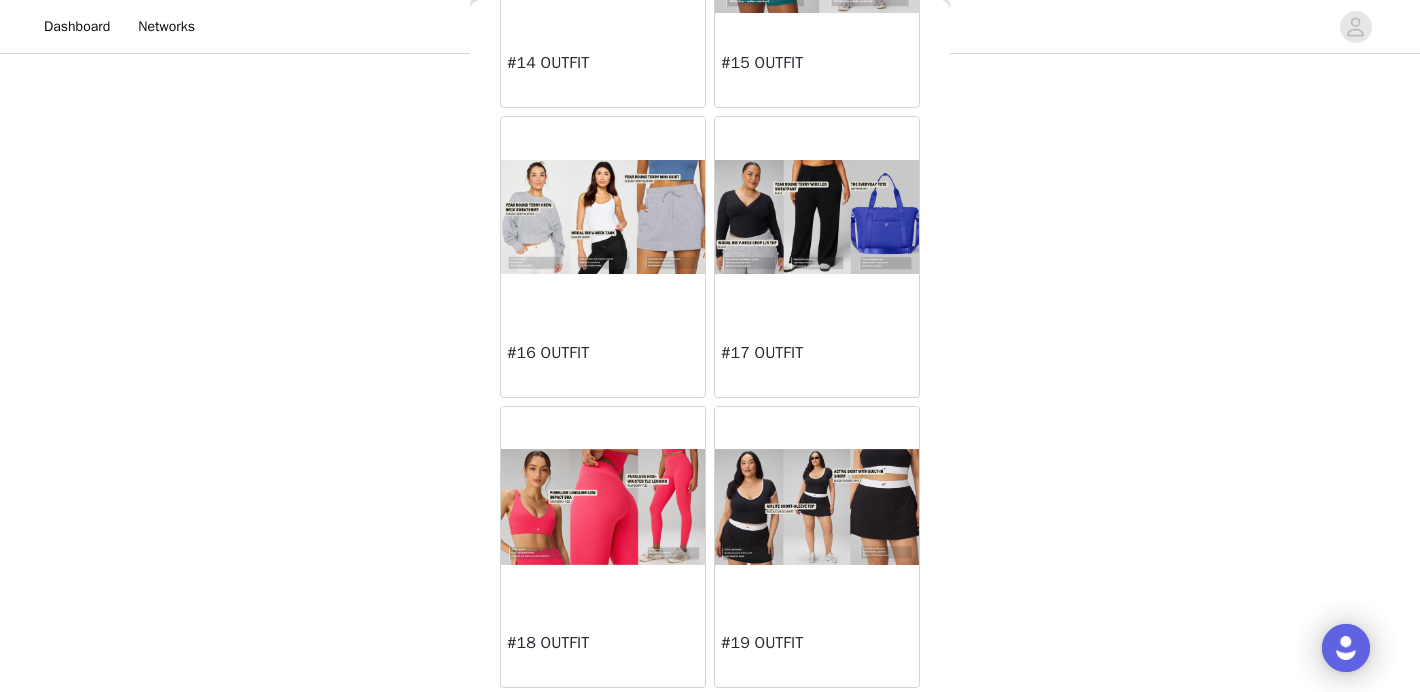 click at bounding box center [603, 507] 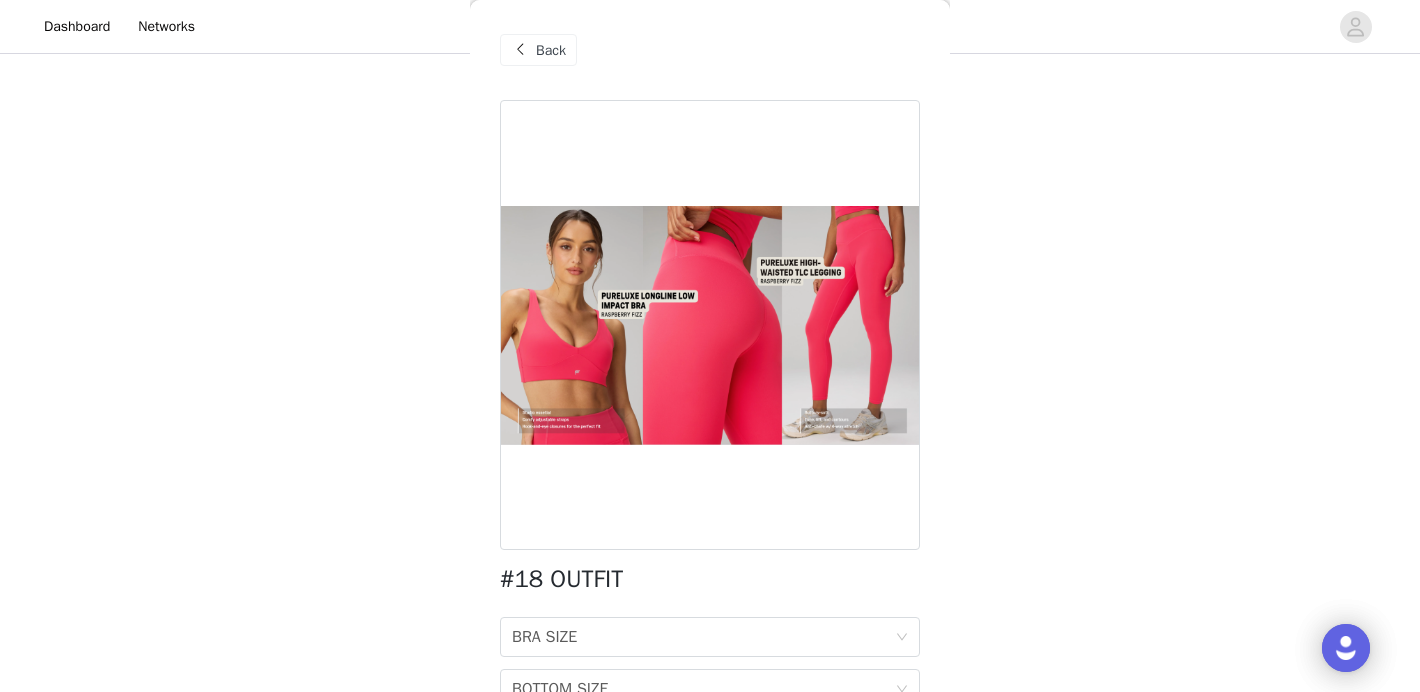scroll, scrollTop: 105, scrollLeft: 0, axis: vertical 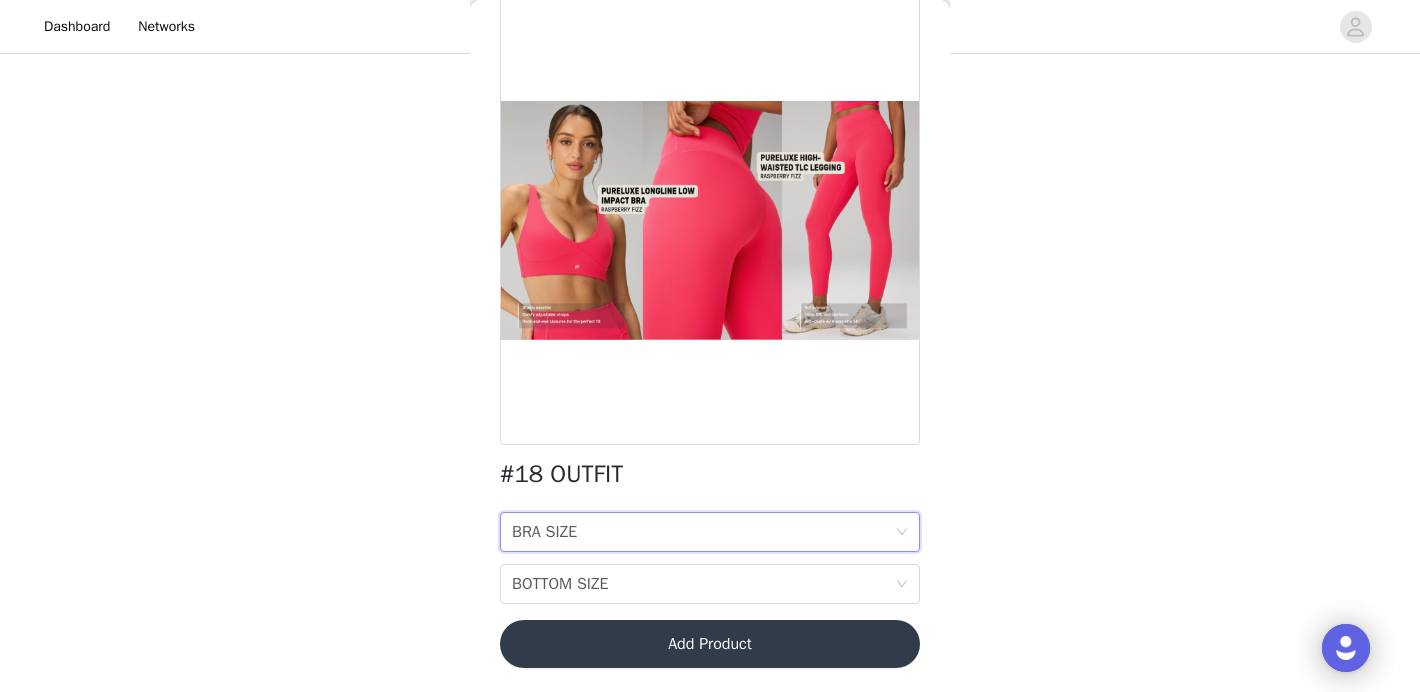 click on "BRA SIZE BRA SIZE" at bounding box center [703, 532] 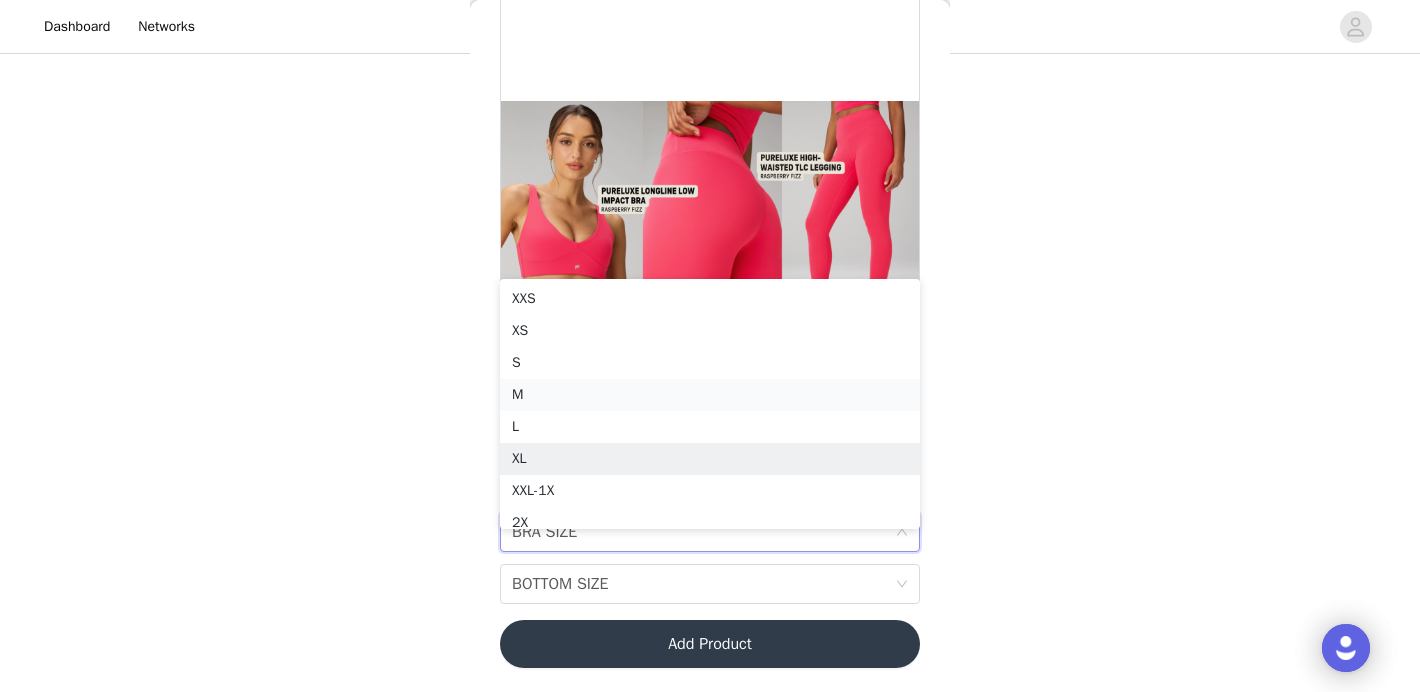 scroll, scrollTop: 10, scrollLeft: 0, axis: vertical 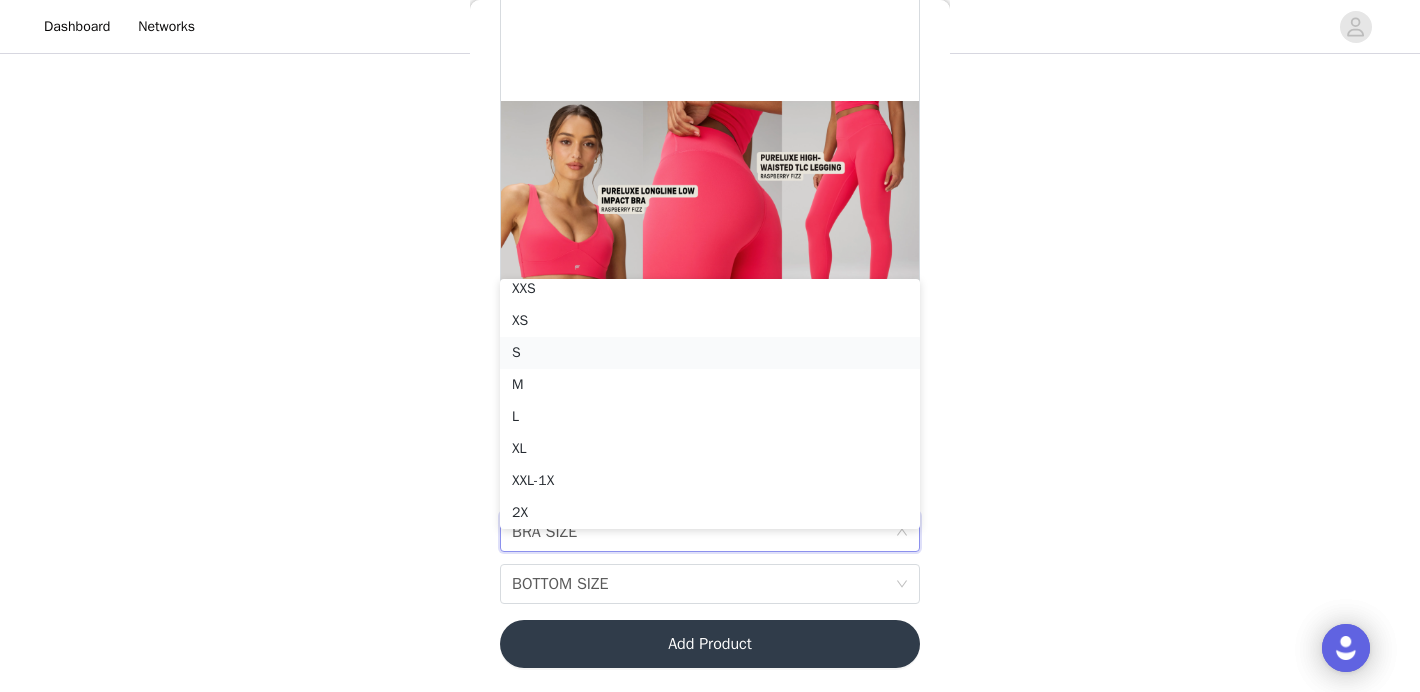 click on "S" at bounding box center [710, 353] 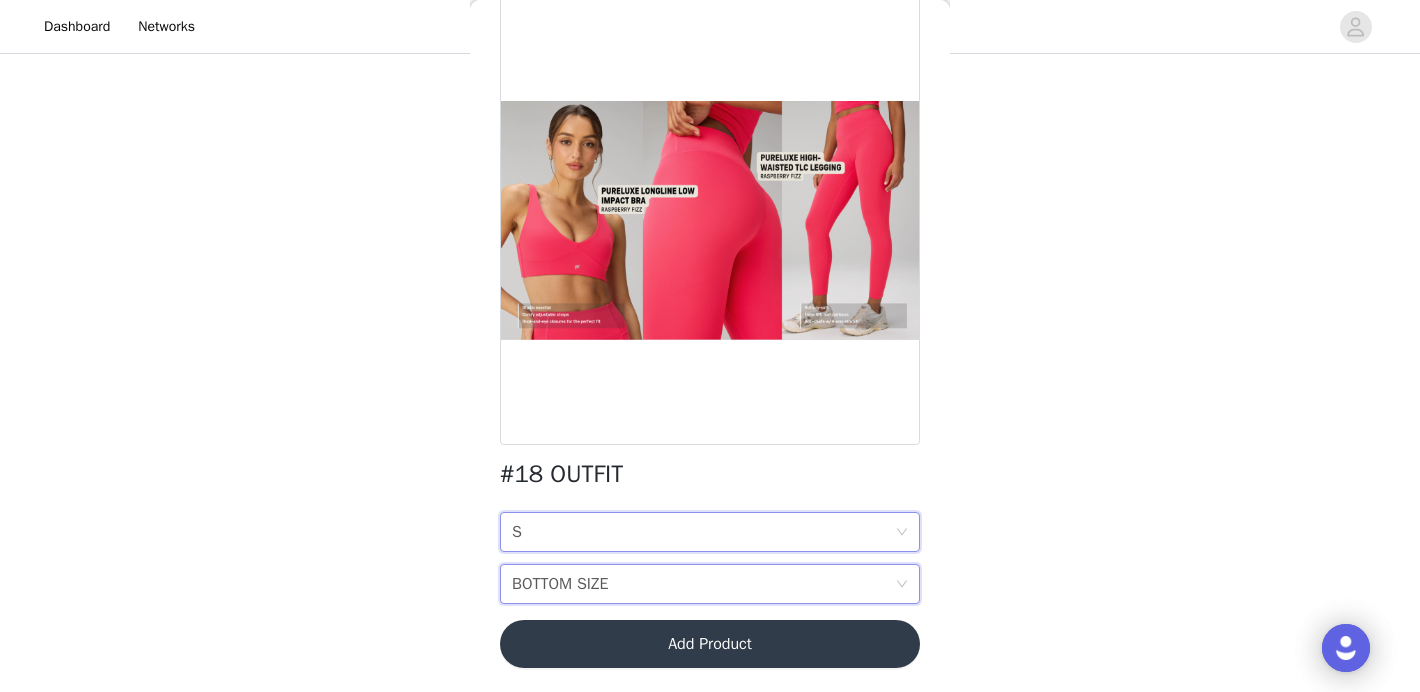 click on "BOTTOM SIZE" at bounding box center (560, 584) 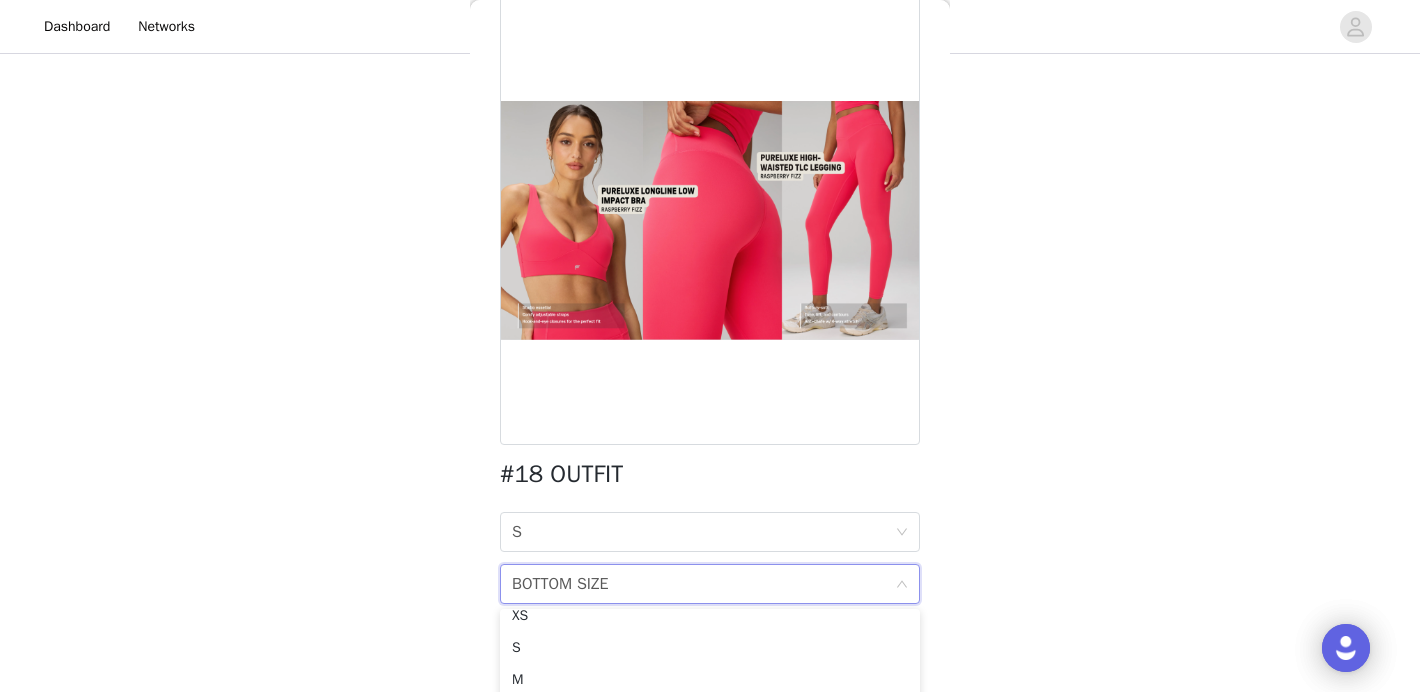 scroll, scrollTop: 46, scrollLeft: 0, axis: vertical 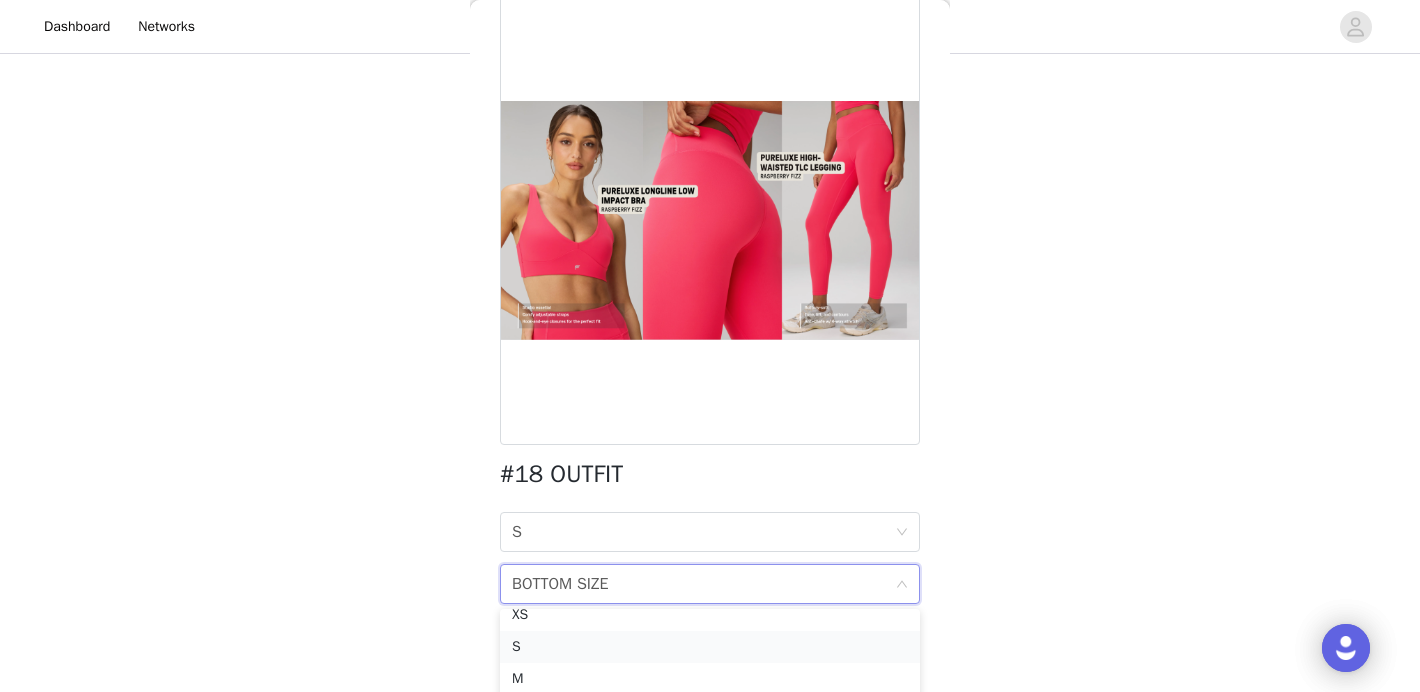 click on "S" at bounding box center [710, 647] 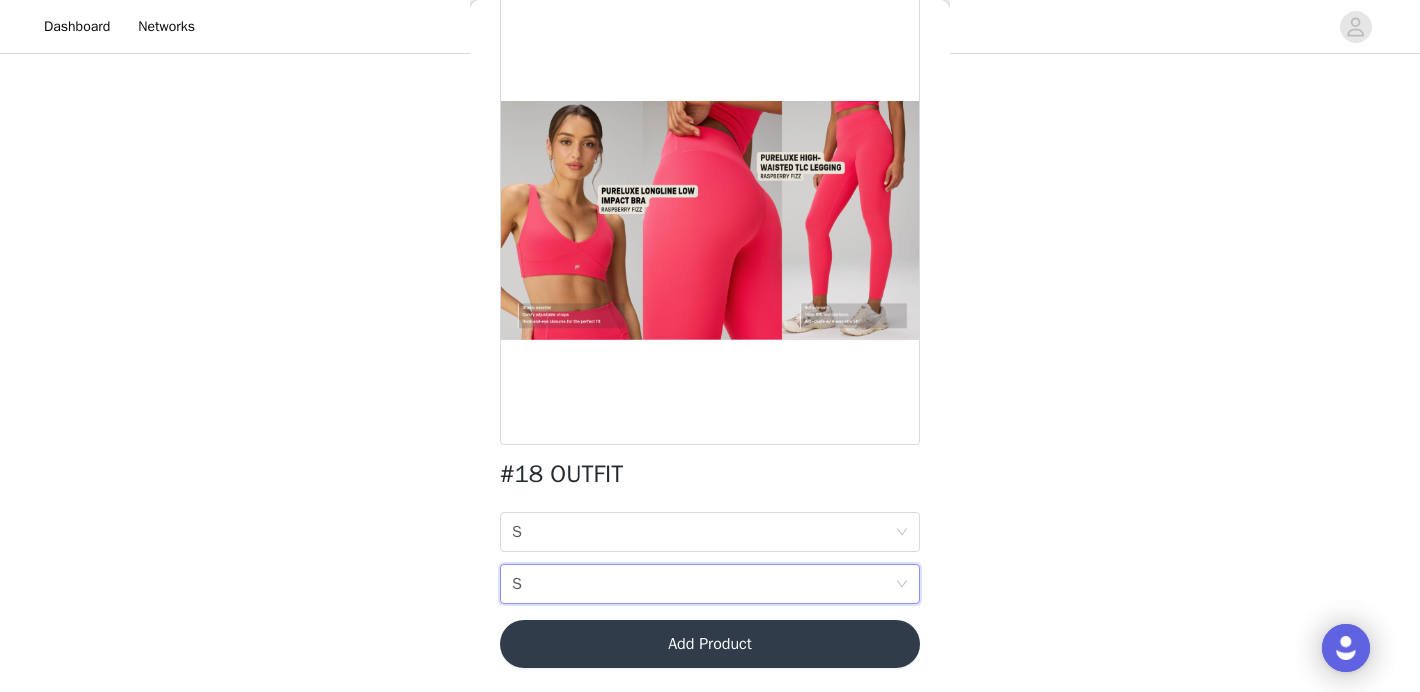 click on "Add Product" at bounding box center [710, 644] 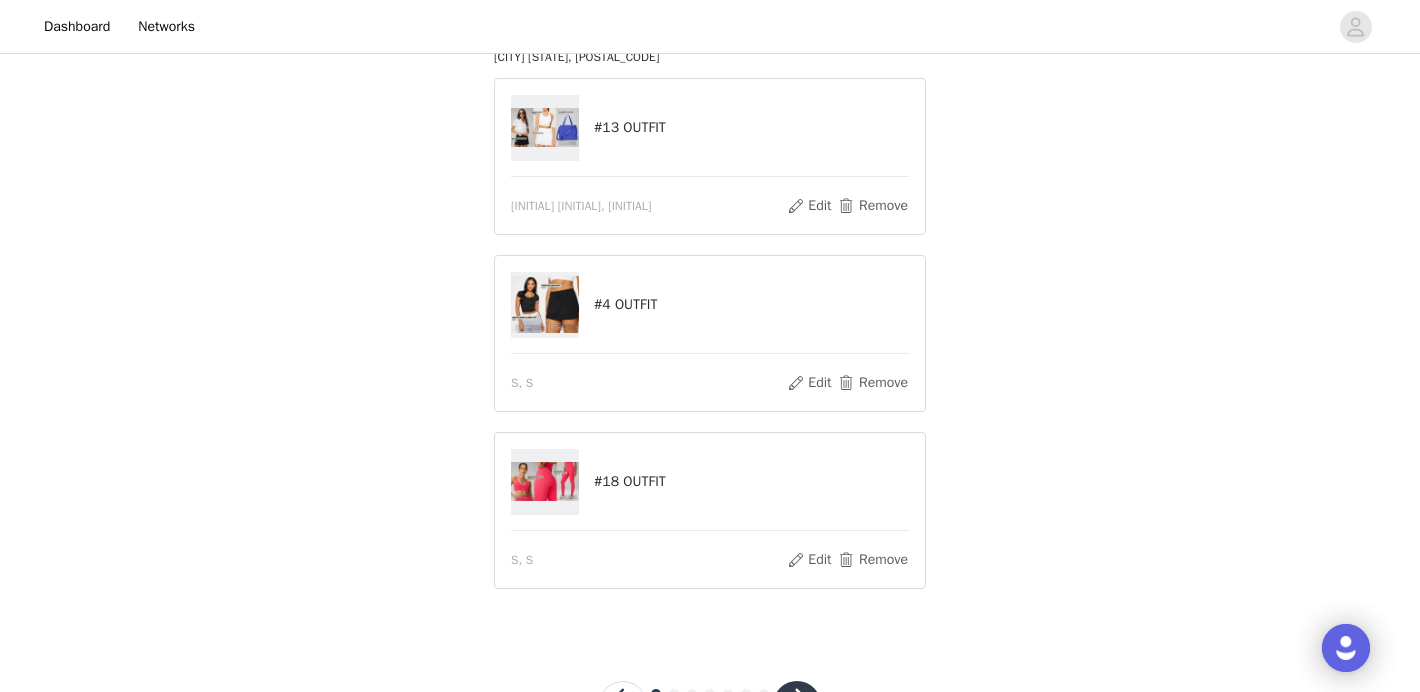 scroll, scrollTop: 465, scrollLeft: 0, axis: vertical 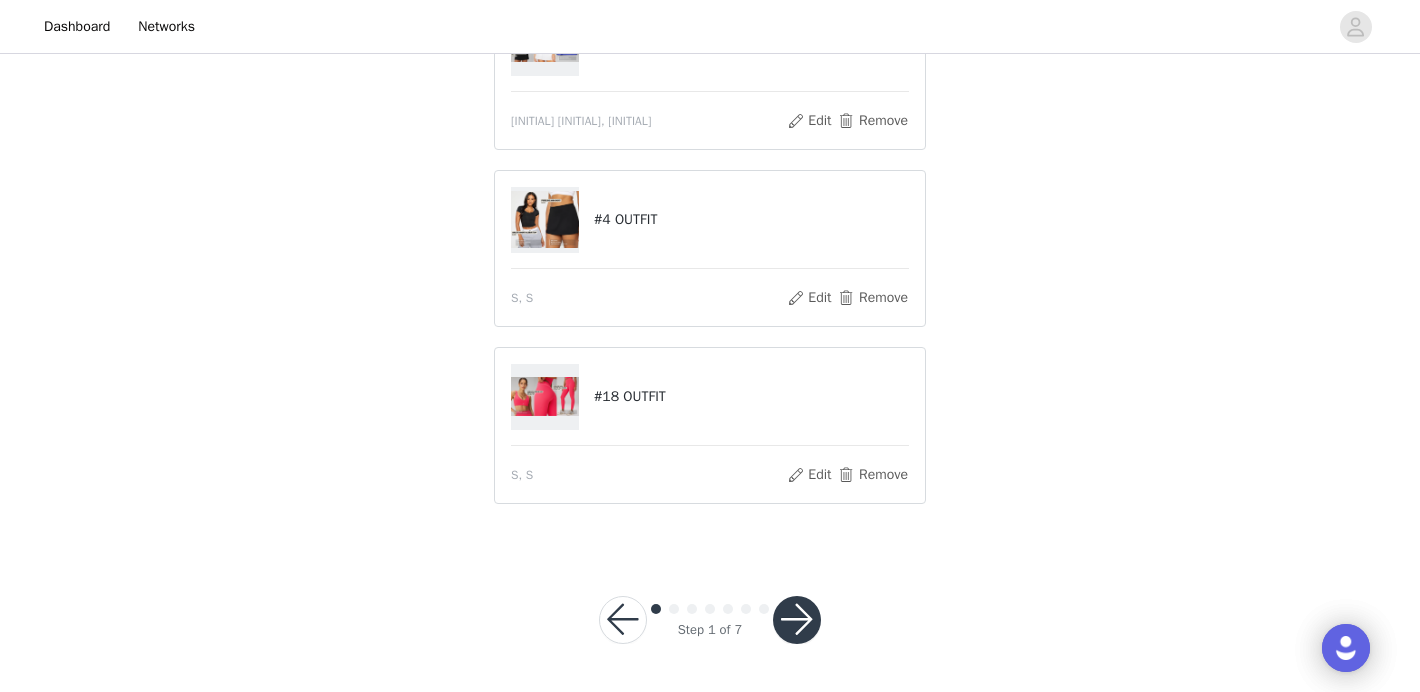 click at bounding box center [797, 620] 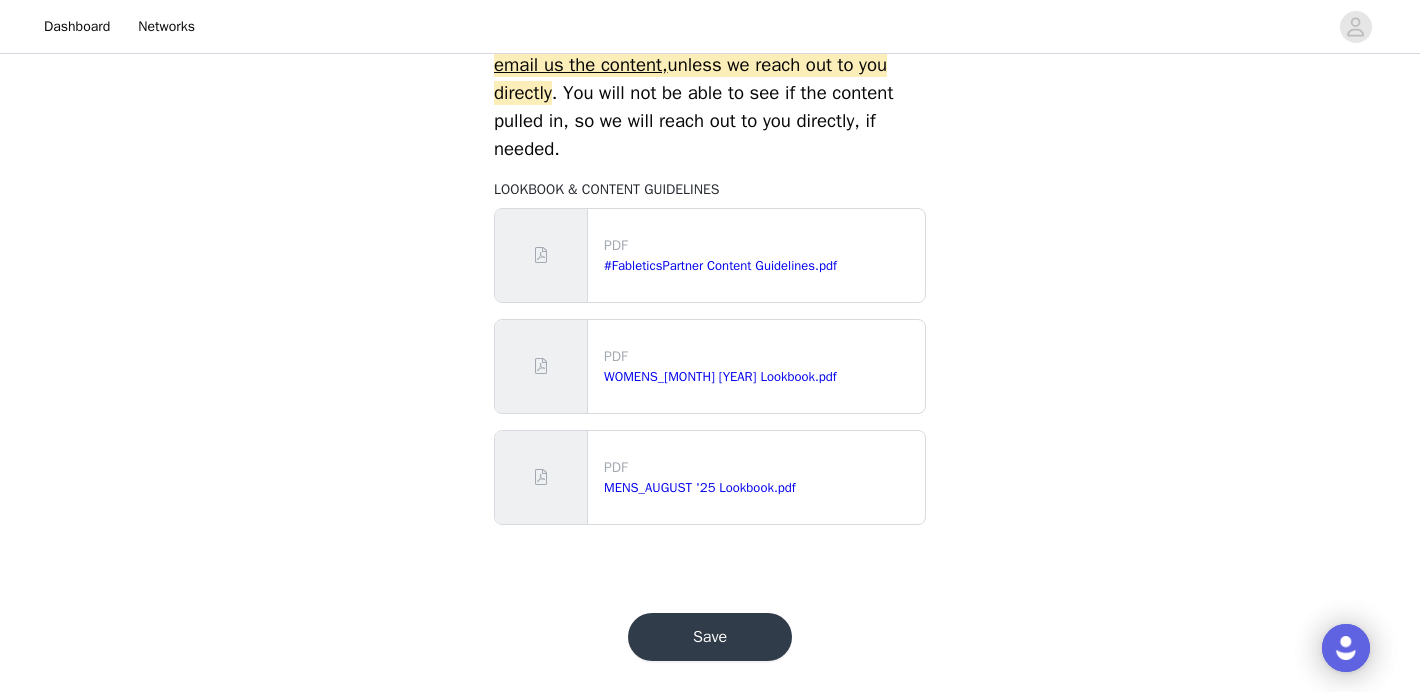 scroll, scrollTop: 1009, scrollLeft: 0, axis: vertical 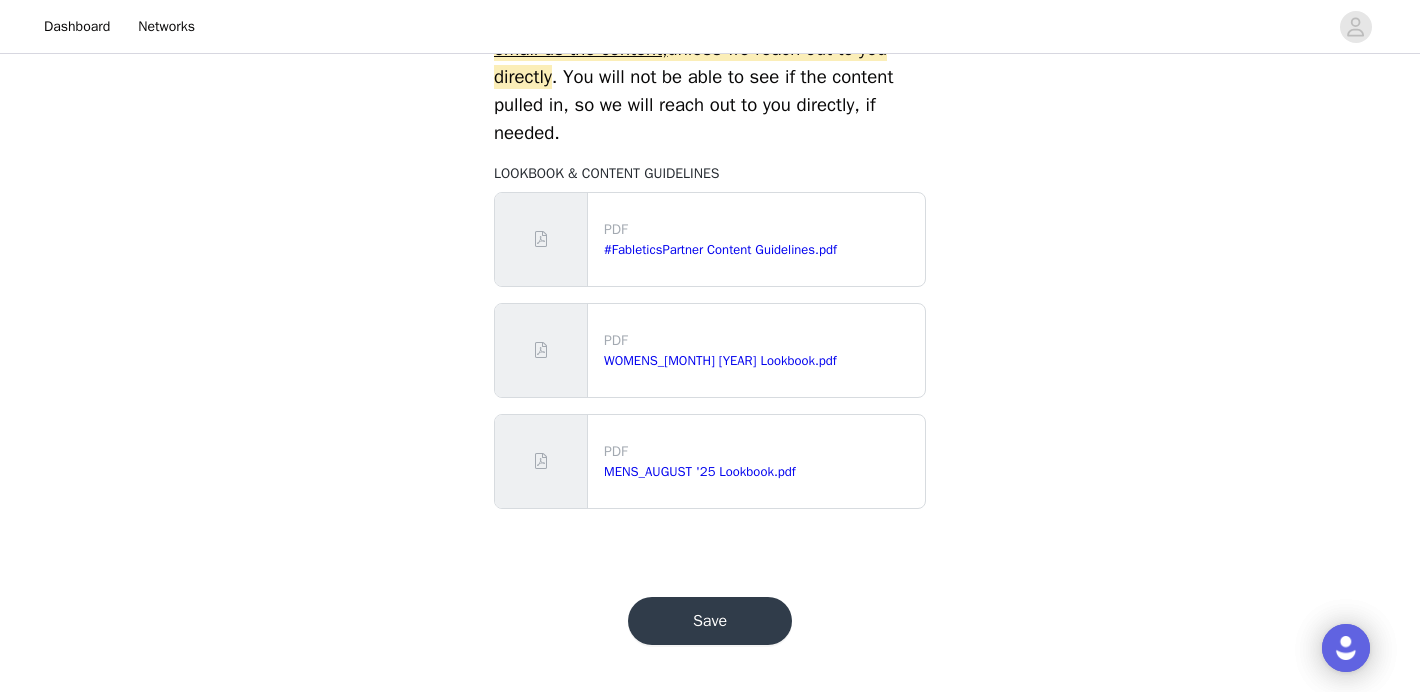 click on "Save" at bounding box center [710, 621] 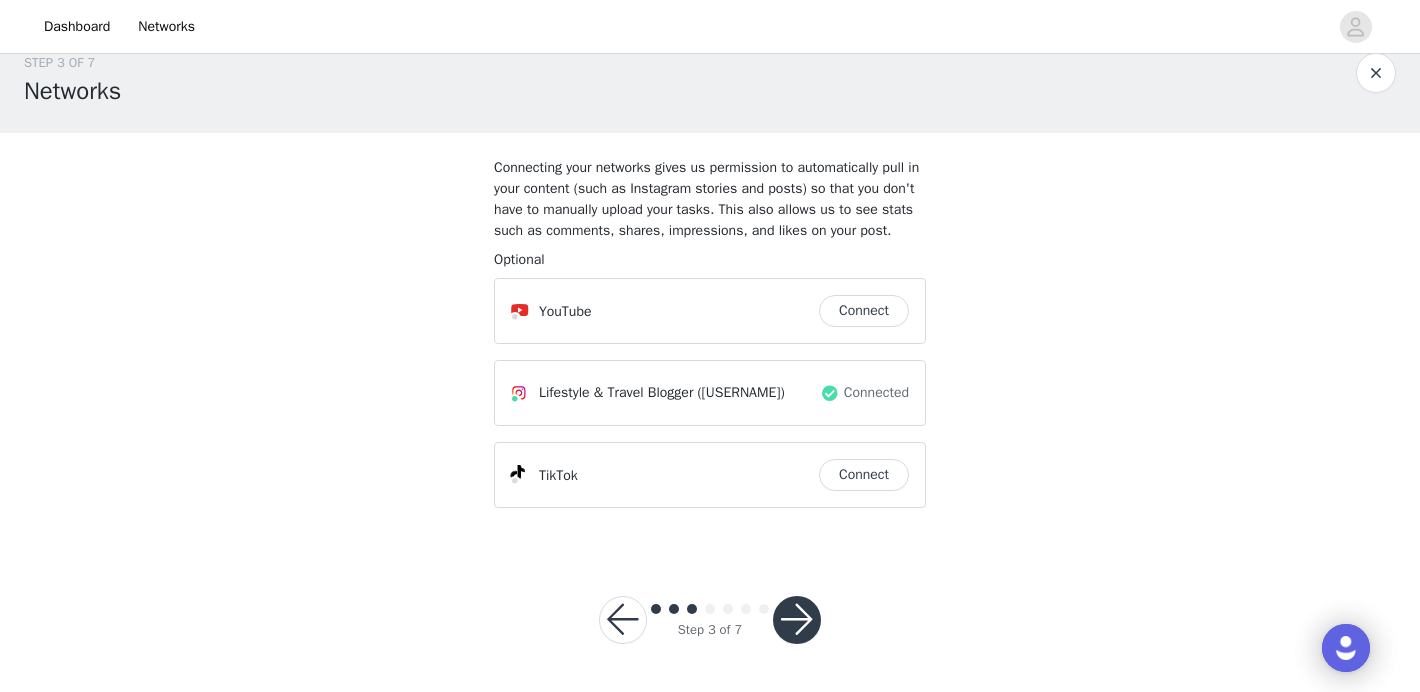 scroll, scrollTop: 80, scrollLeft: 0, axis: vertical 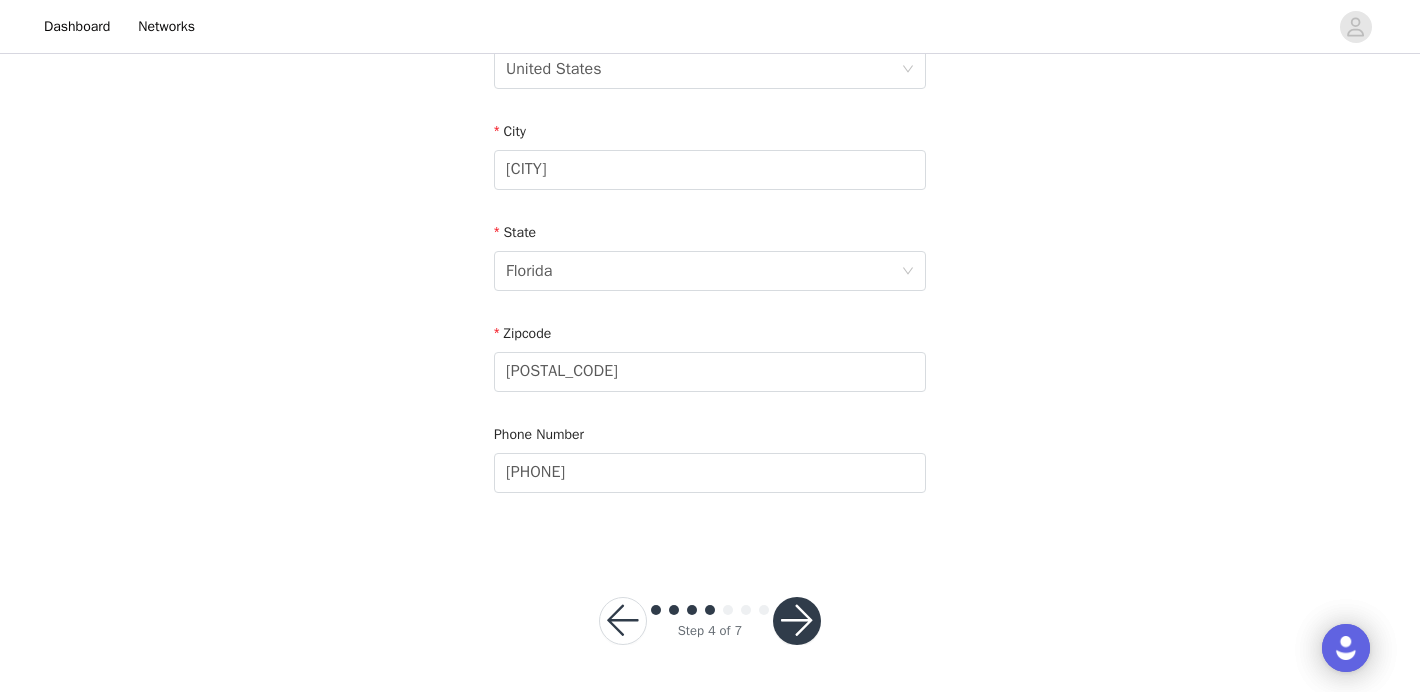 click at bounding box center [797, 621] 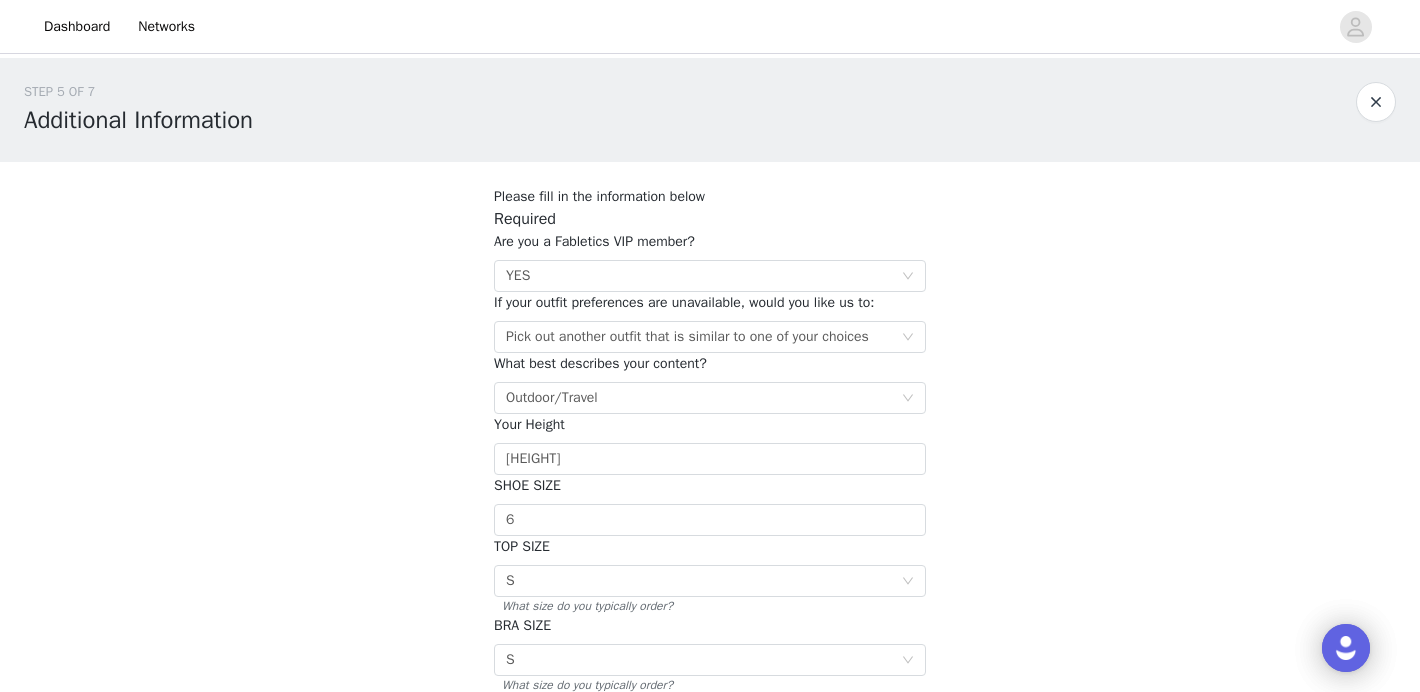 scroll, scrollTop: 384, scrollLeft: 0, axis: vertical 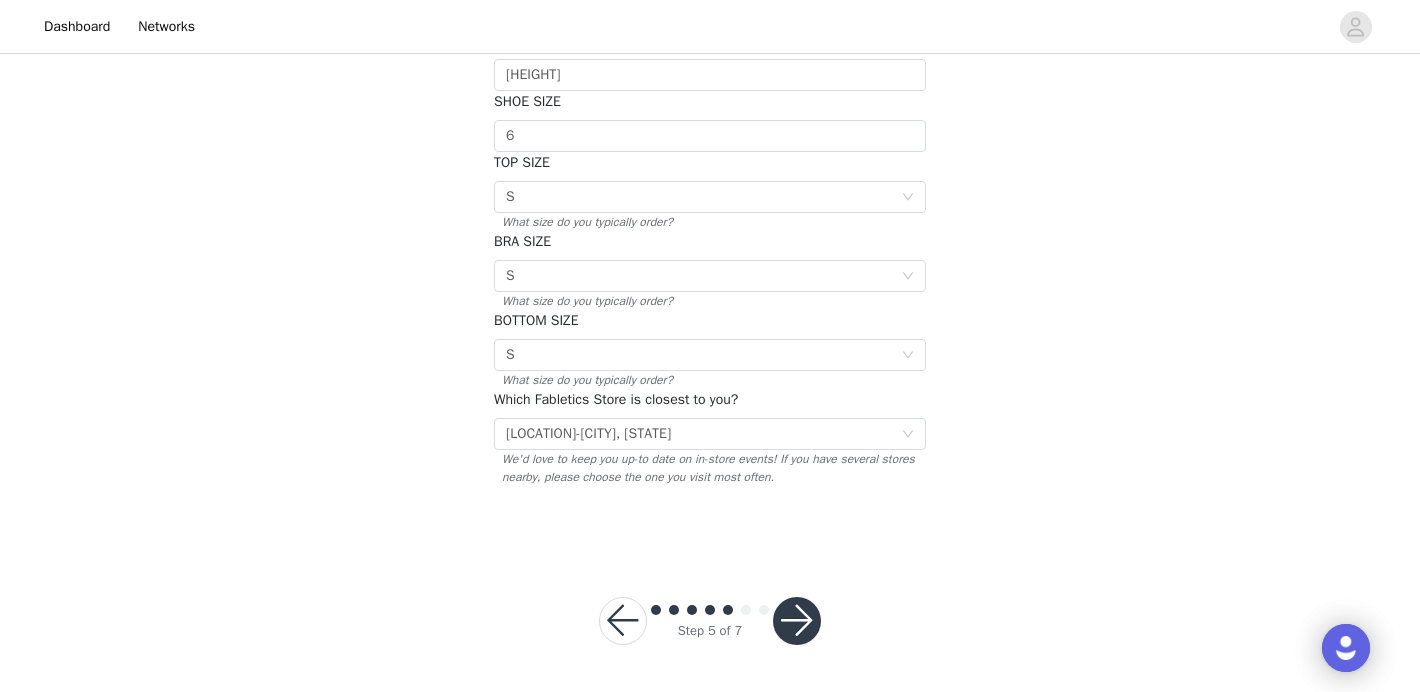 click at bounding box center [797, 621] 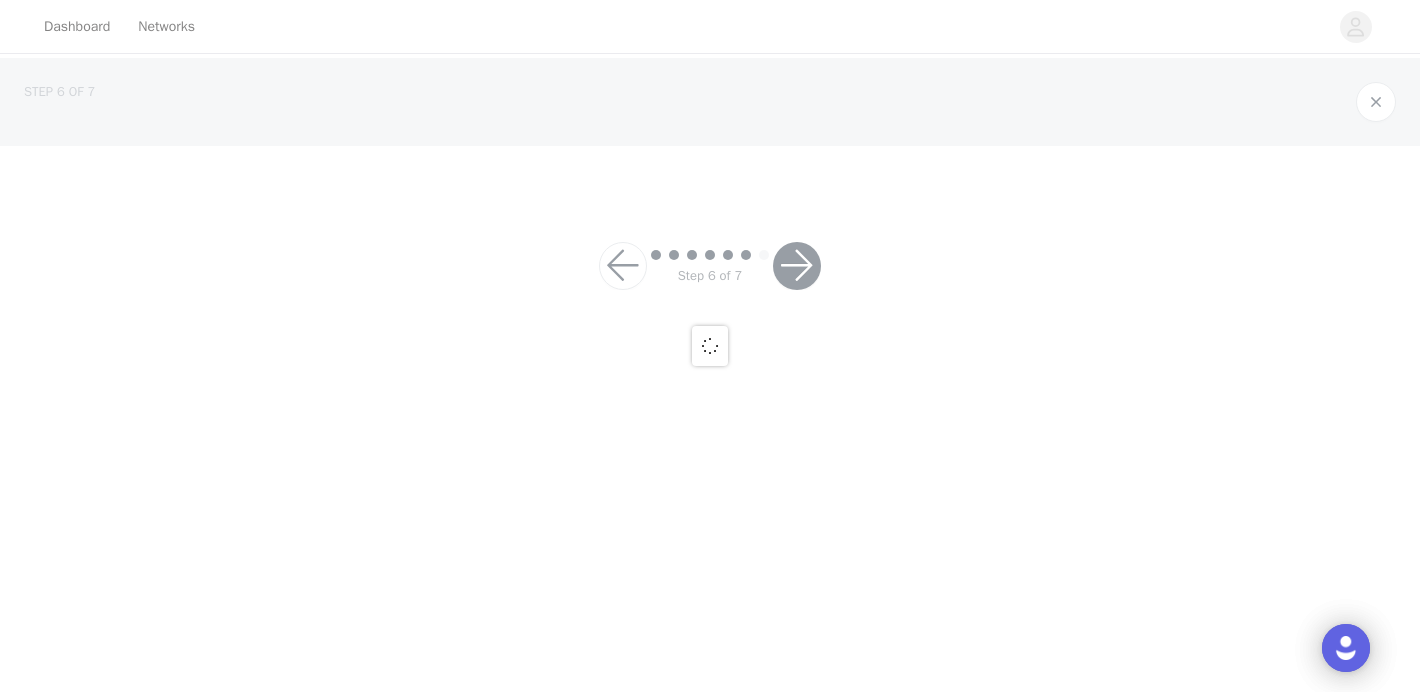scroll, scrollTop: 0, scrollLeft: 0, axis: both 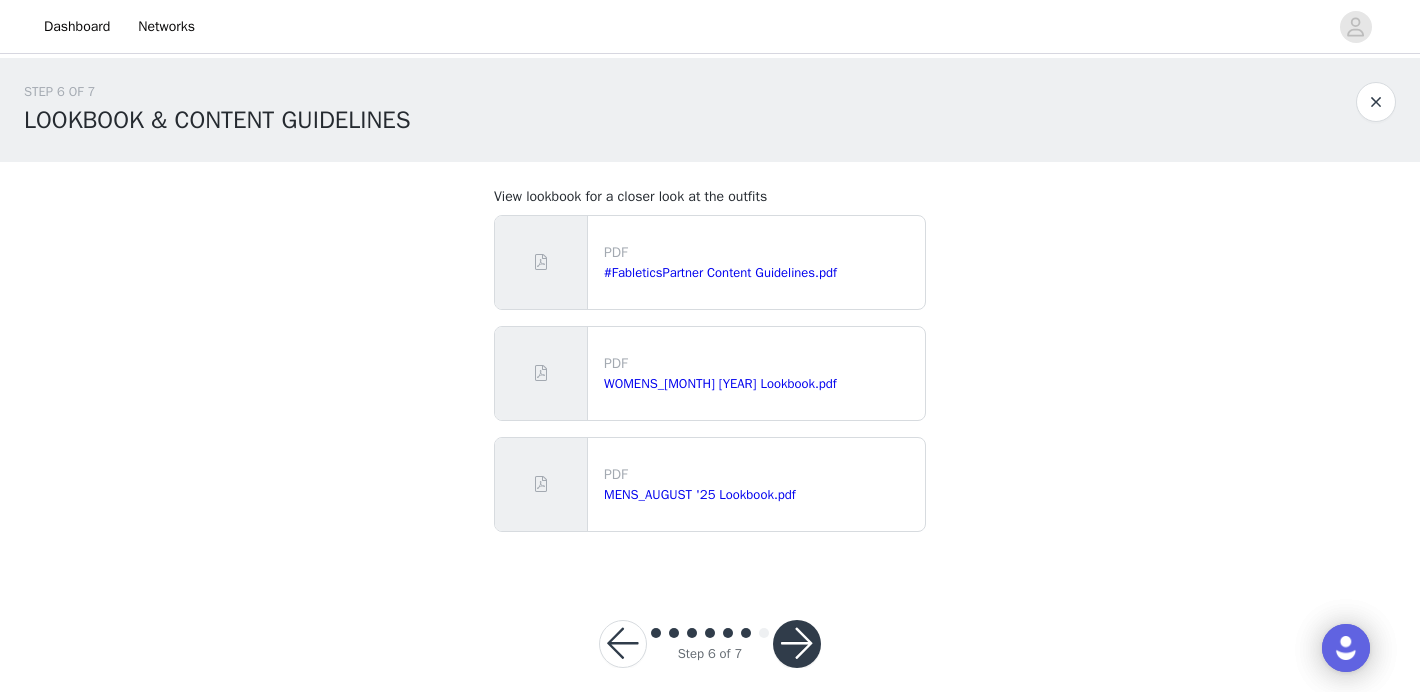 click at bounding box center (797, 644) 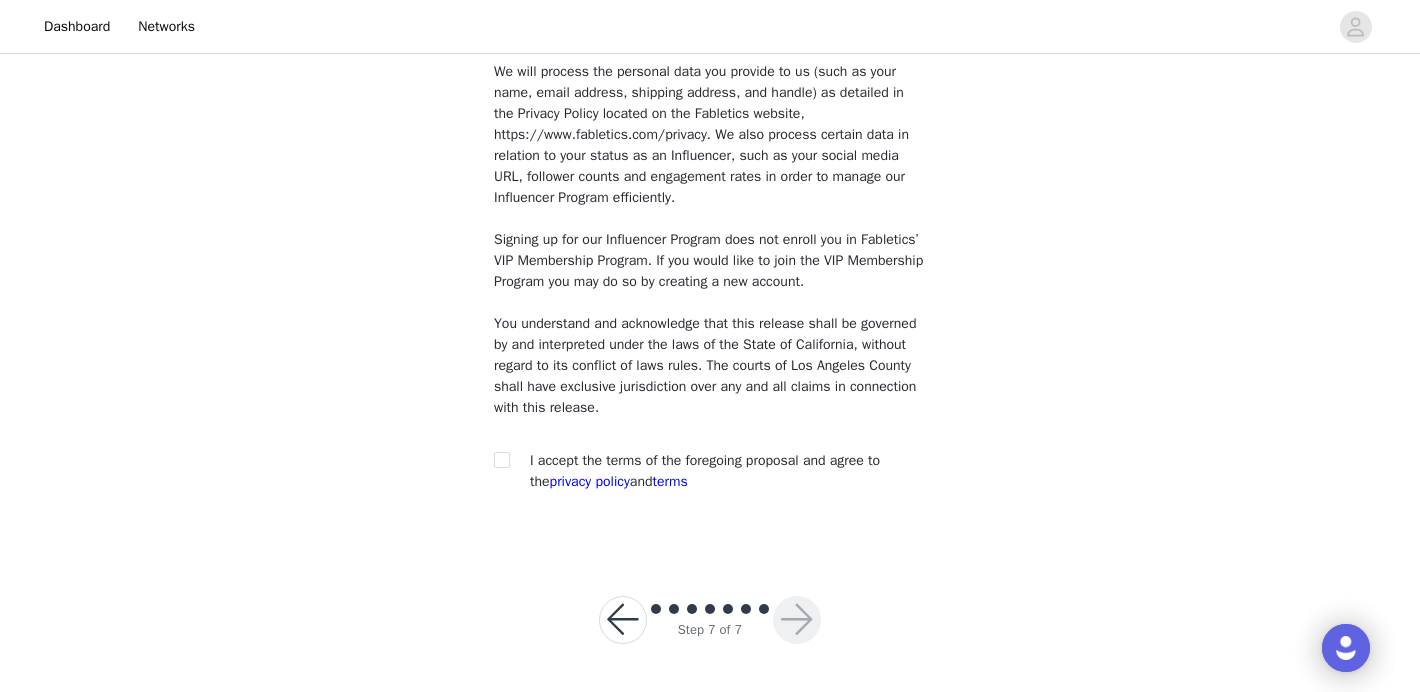 scroll, scrollTop: 1576, scrollLeft: 0, axis: vertical 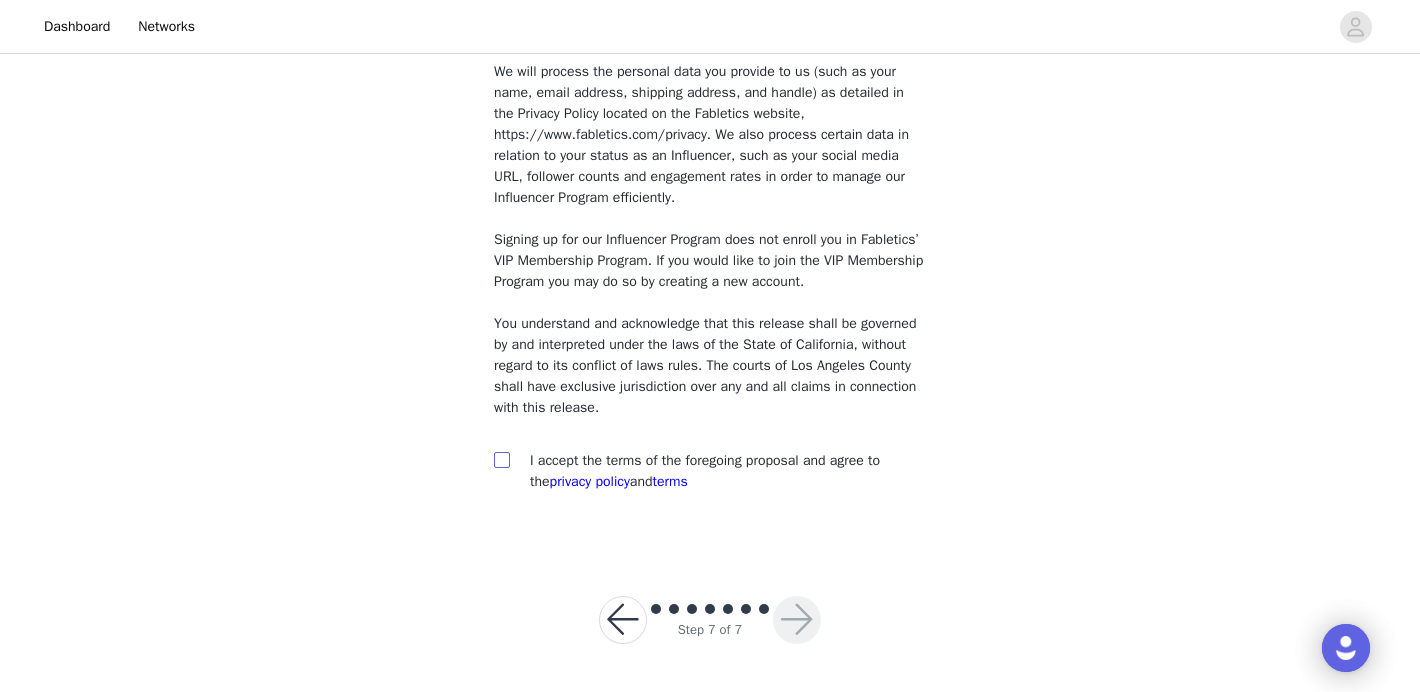 click at bounding box center [501, 459] 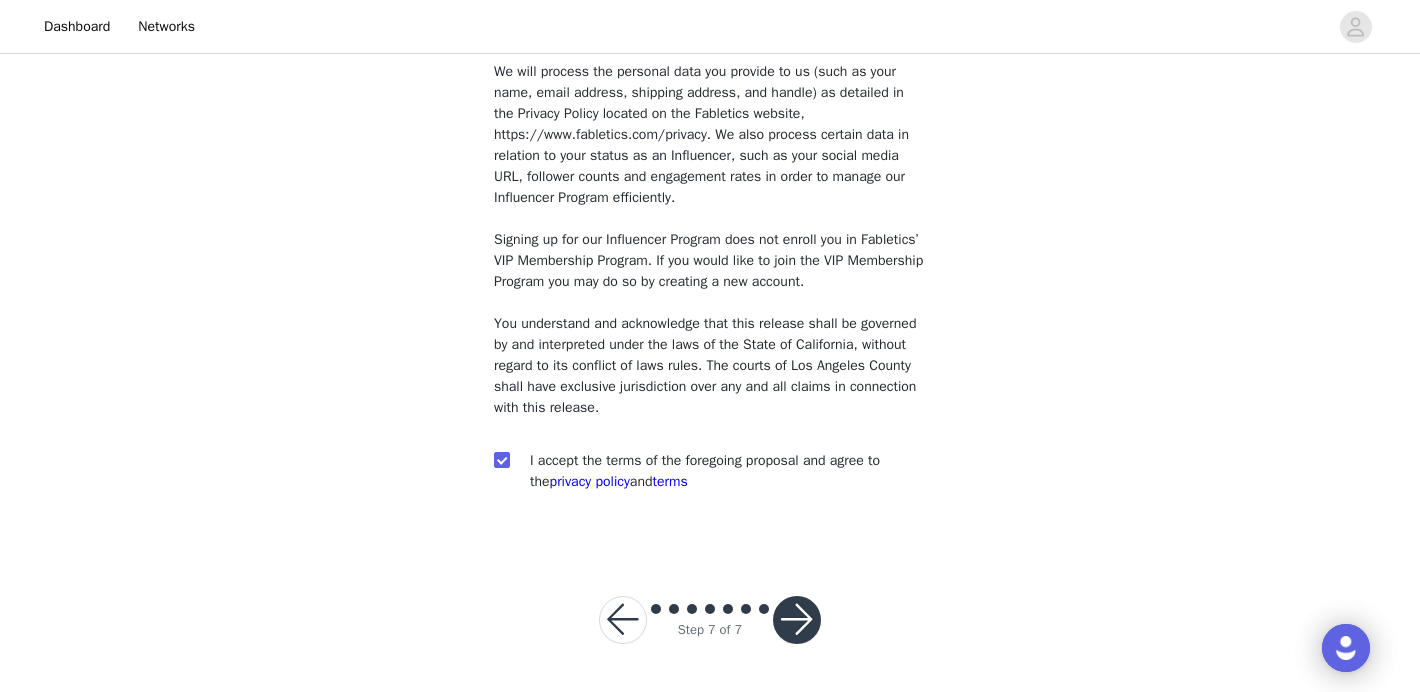 click at bounding box center [797, 620] 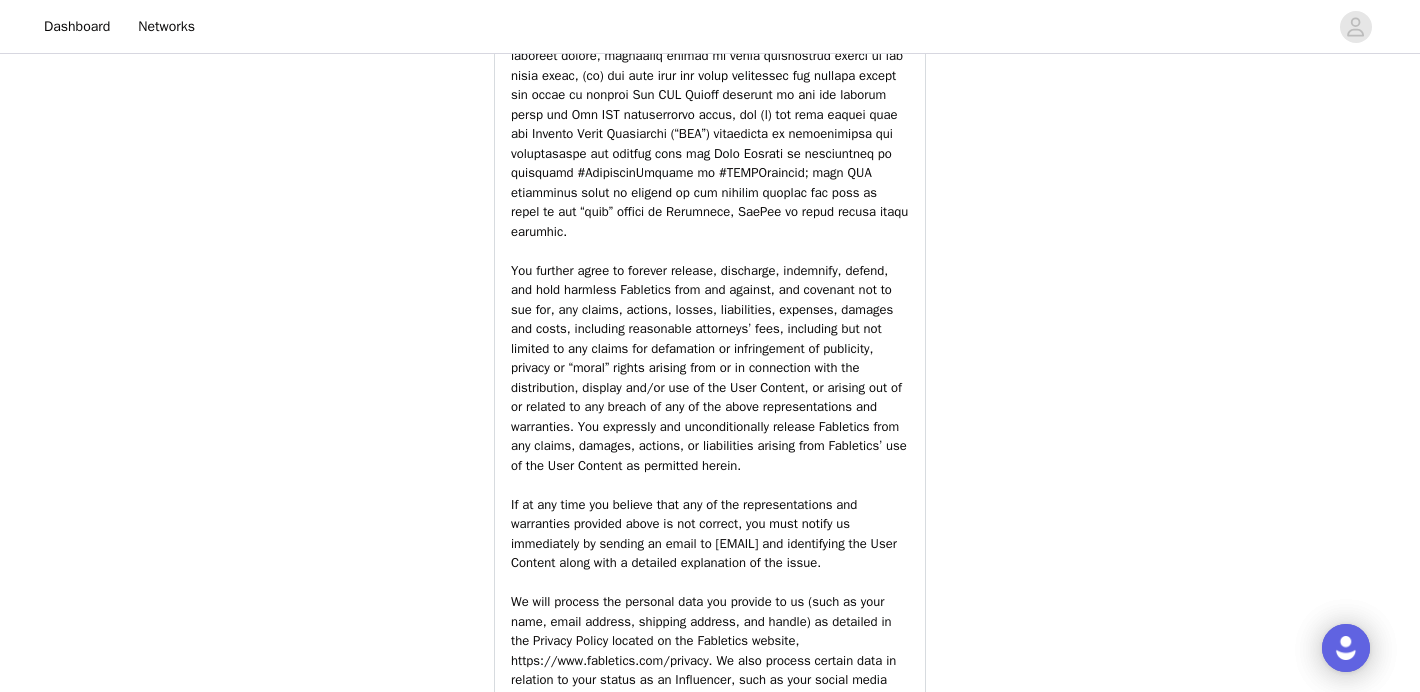 scroll, scrollTop: 2971, scrollLeft: 0, axis: vertical 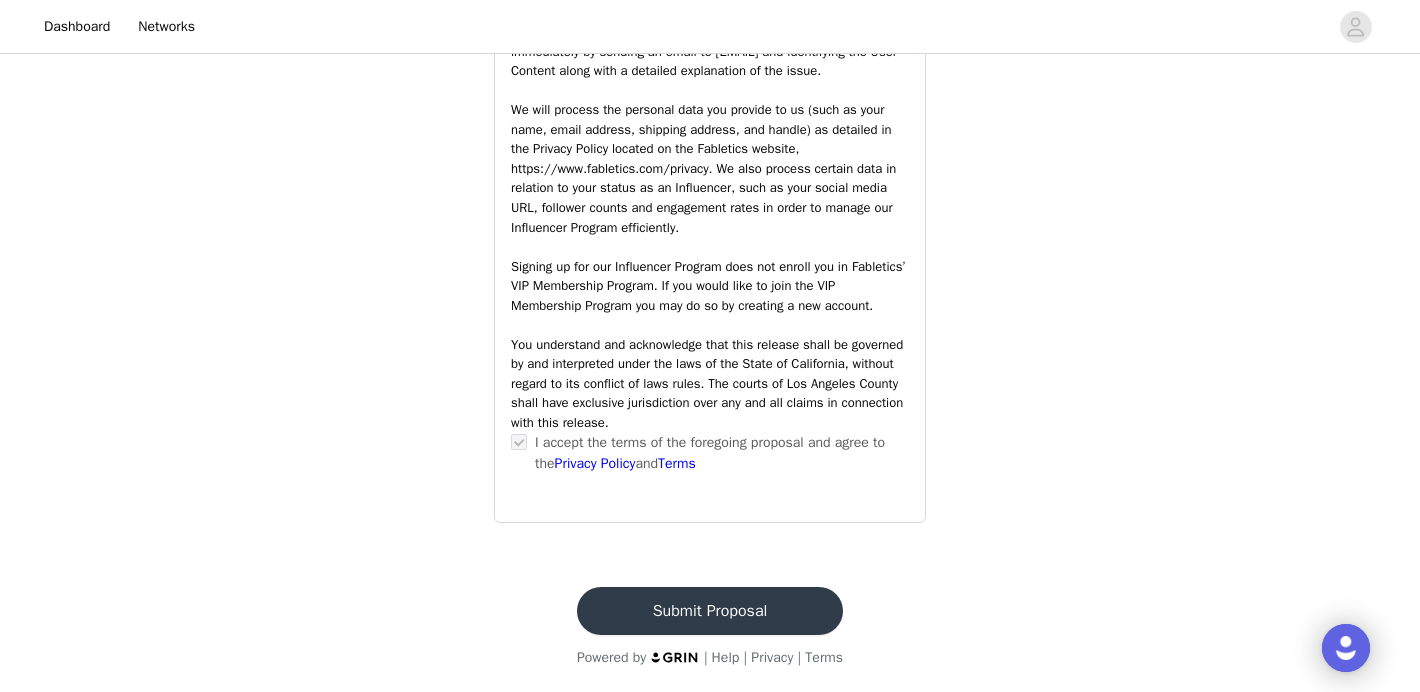click on "Submit Proposal" at bounding box center [710, 611] 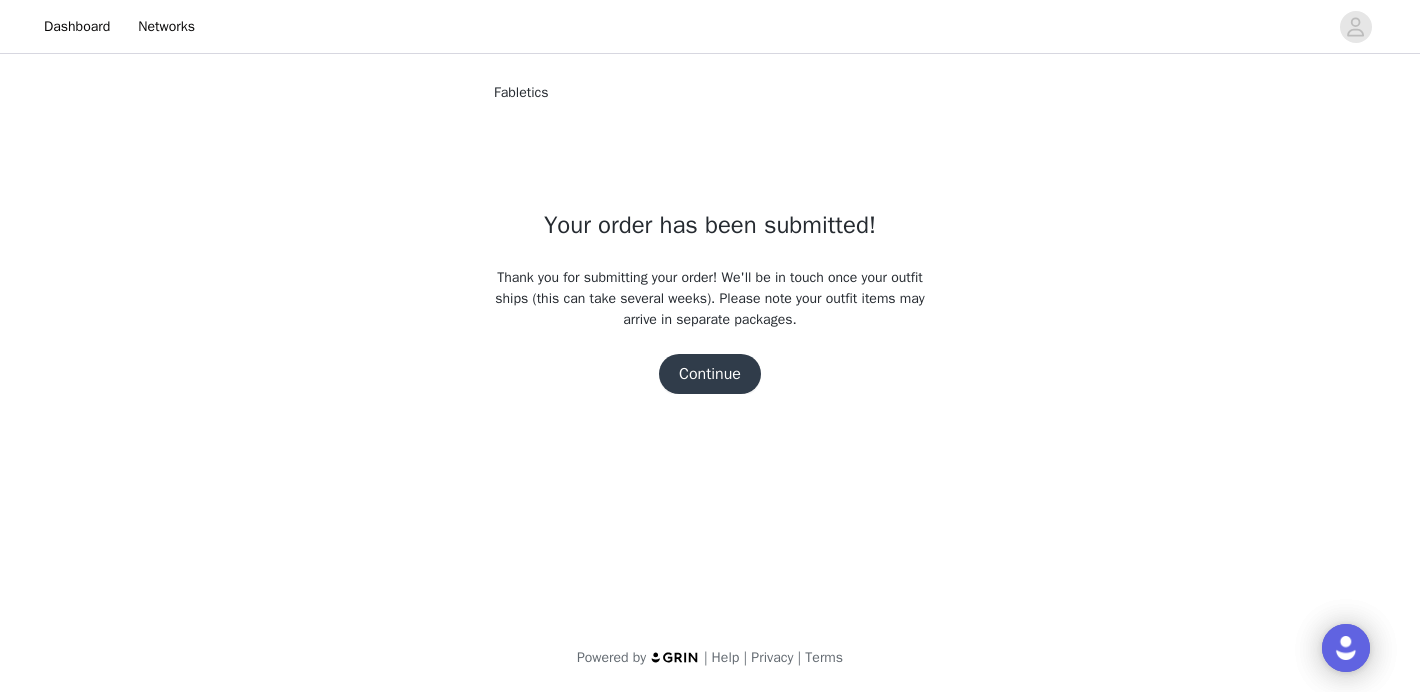 scroll, scrollTop: 0, scrollLeft: 0, axis: both 